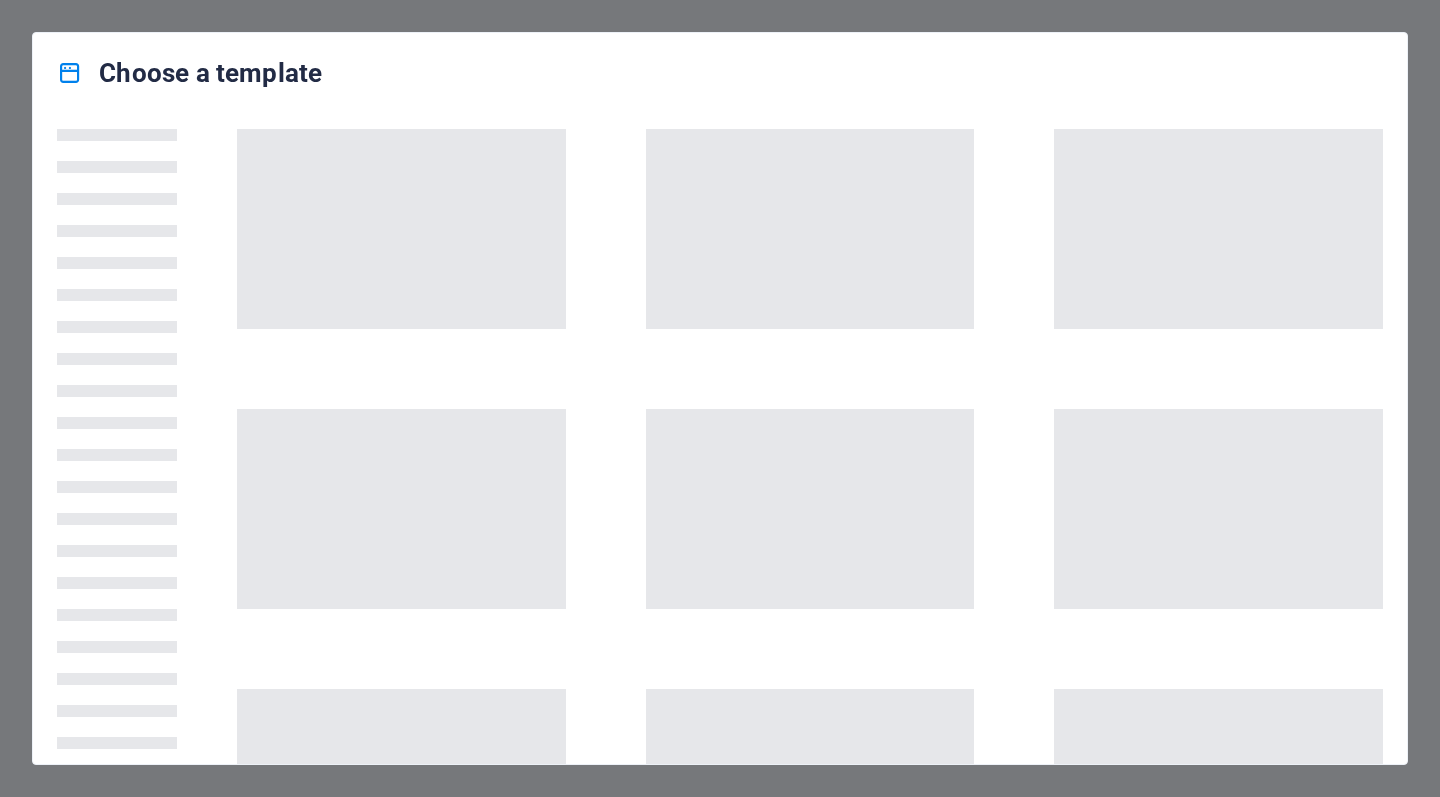 scroll, scrollTop: 0, scrollLeft: 0, axis: both 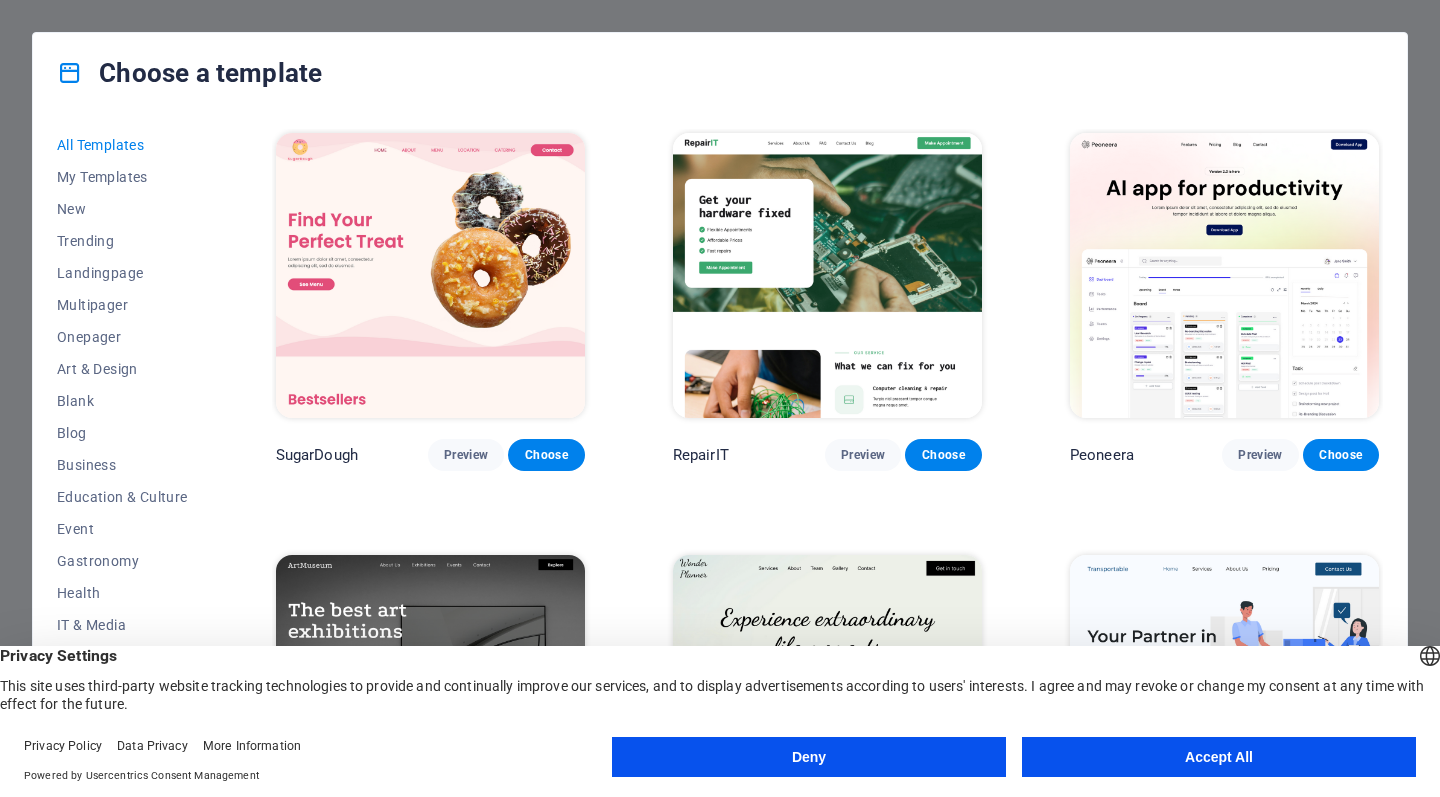 click on "Deny" at bounding box center [809, 757] 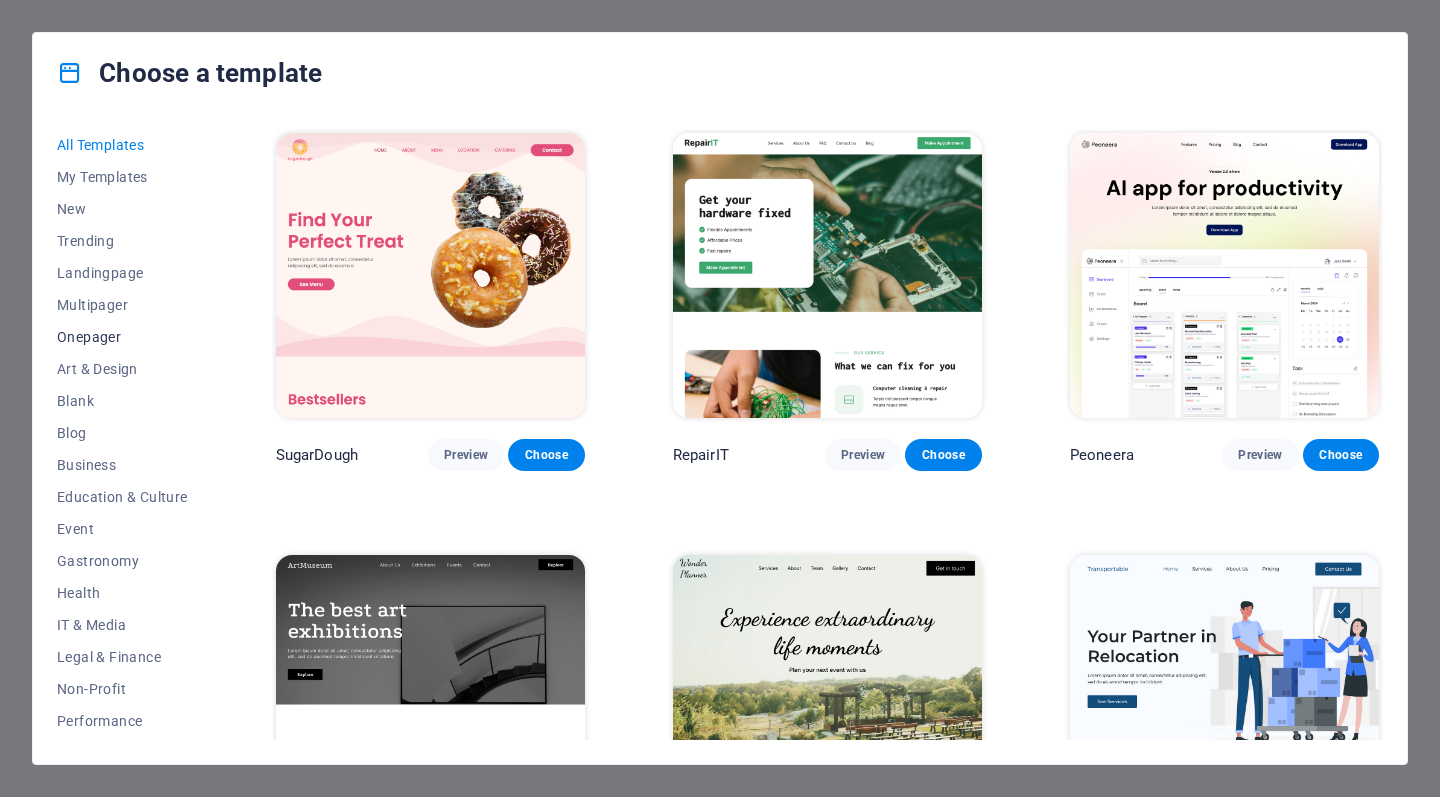 click on "Onepager" at bounding box center [122, 337] 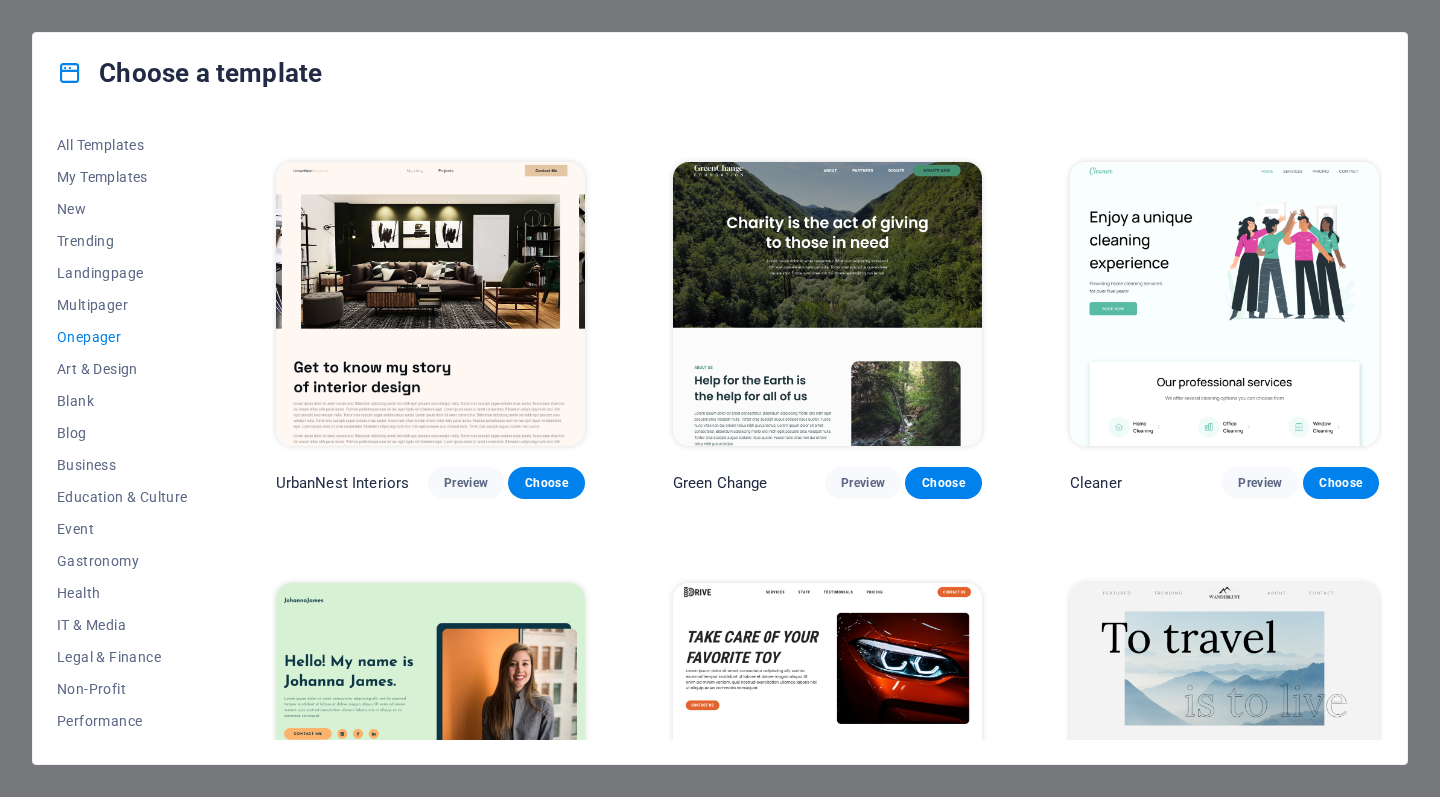 scroll, scrollTop: 817, scrollLeft: 0, axis: vertical 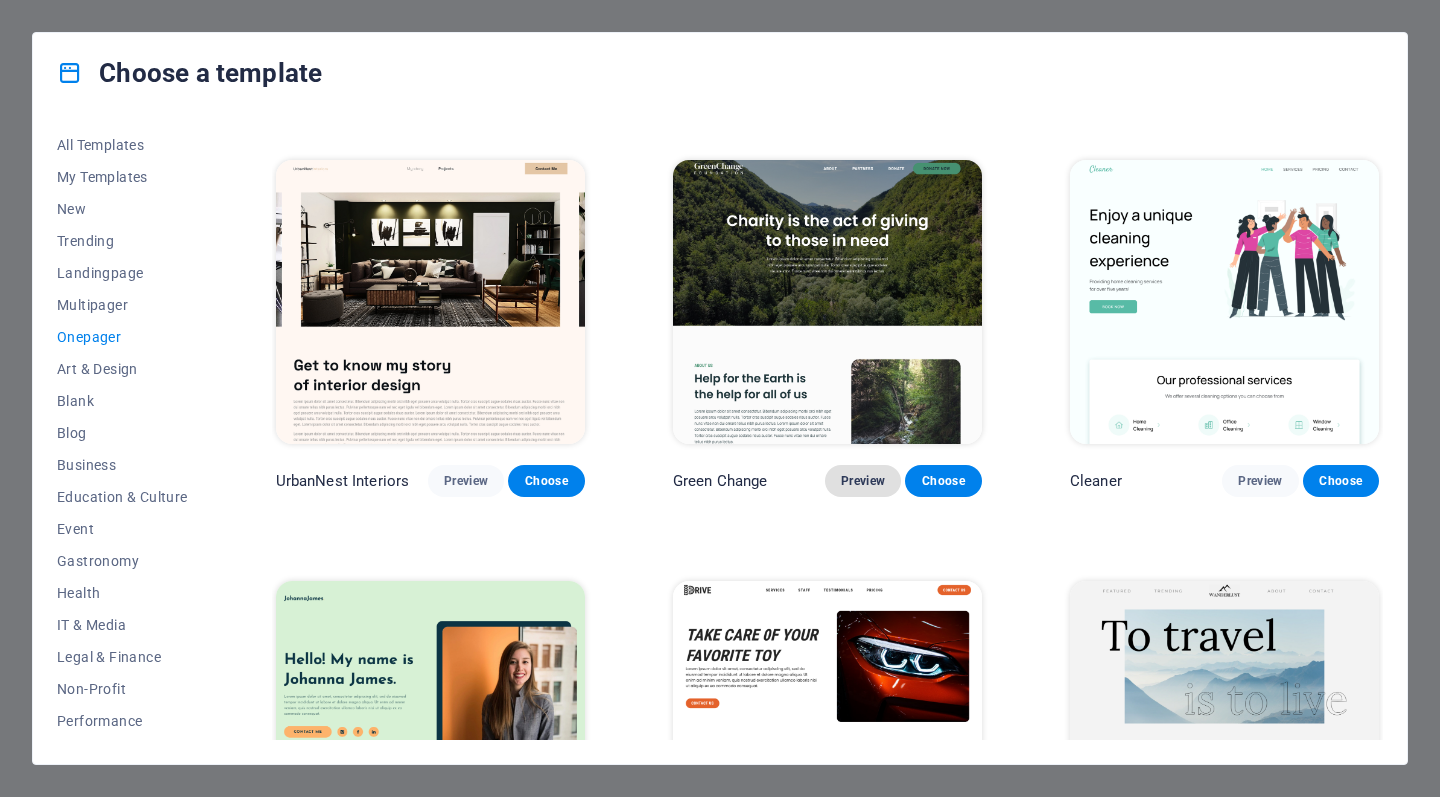 click on "Preview" at bounding box center [863, 481] 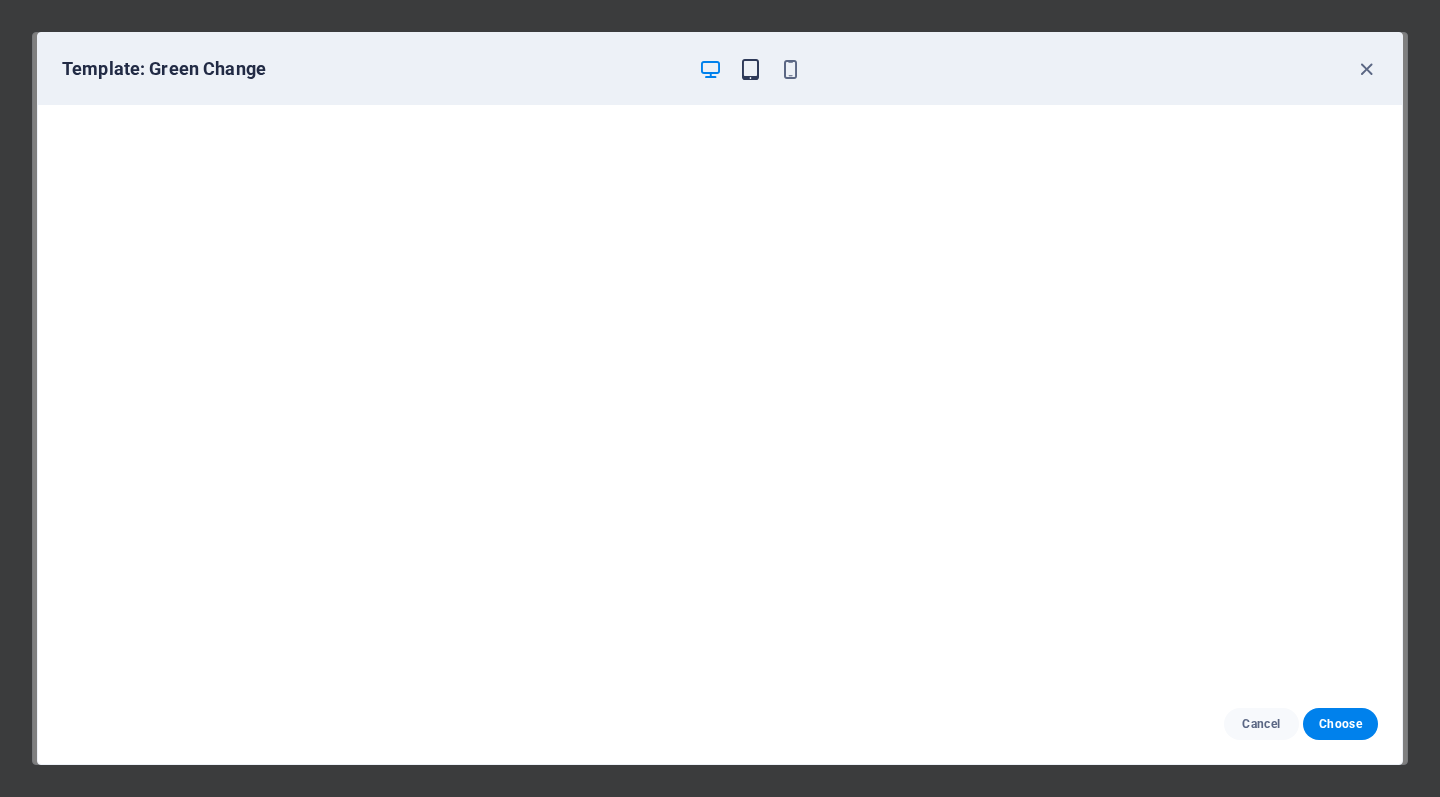 click at bounding box center (750, 69) 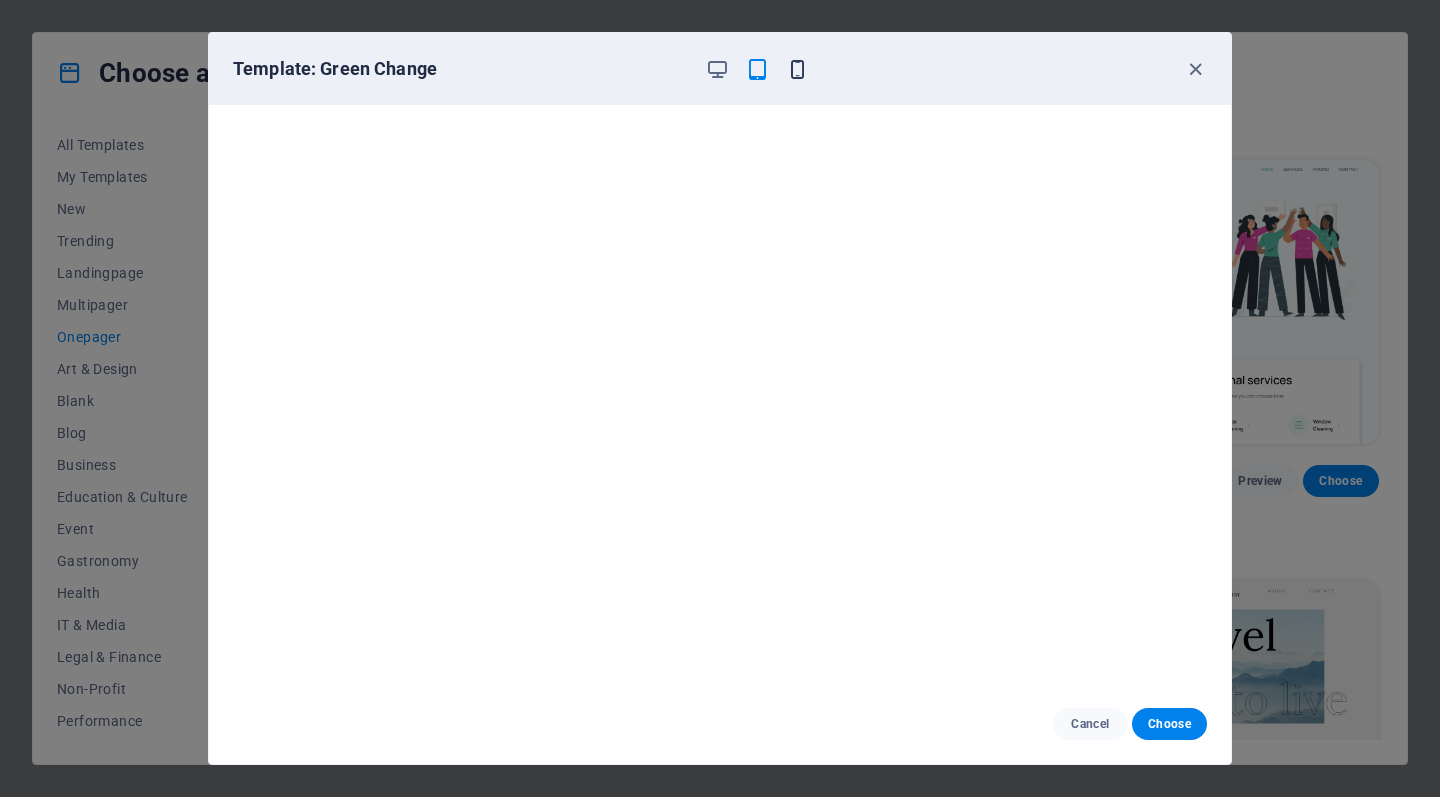 click at bounding box center [797, 69] 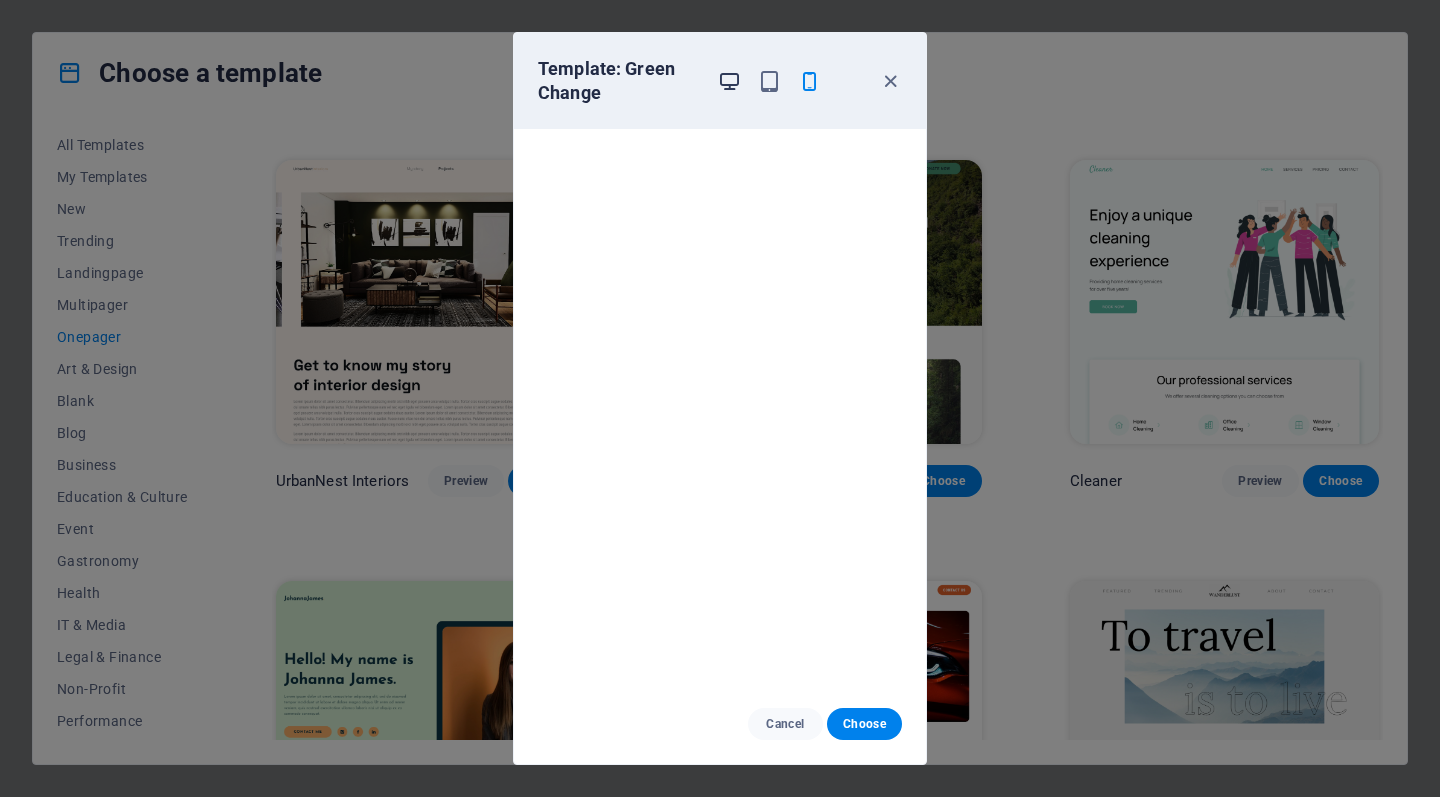 click at bounding box center (729, 81) 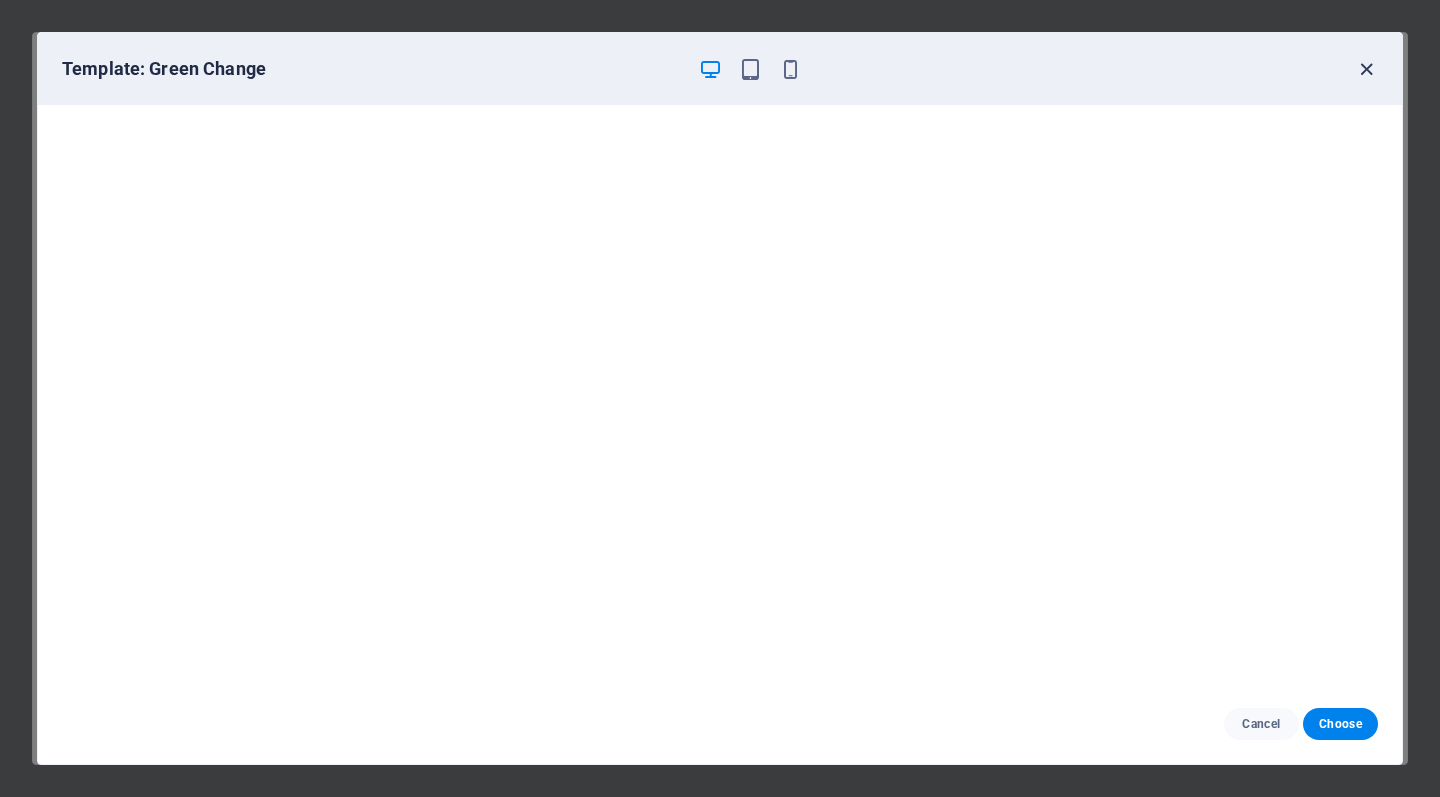 click at bounding box center [1366, 69] 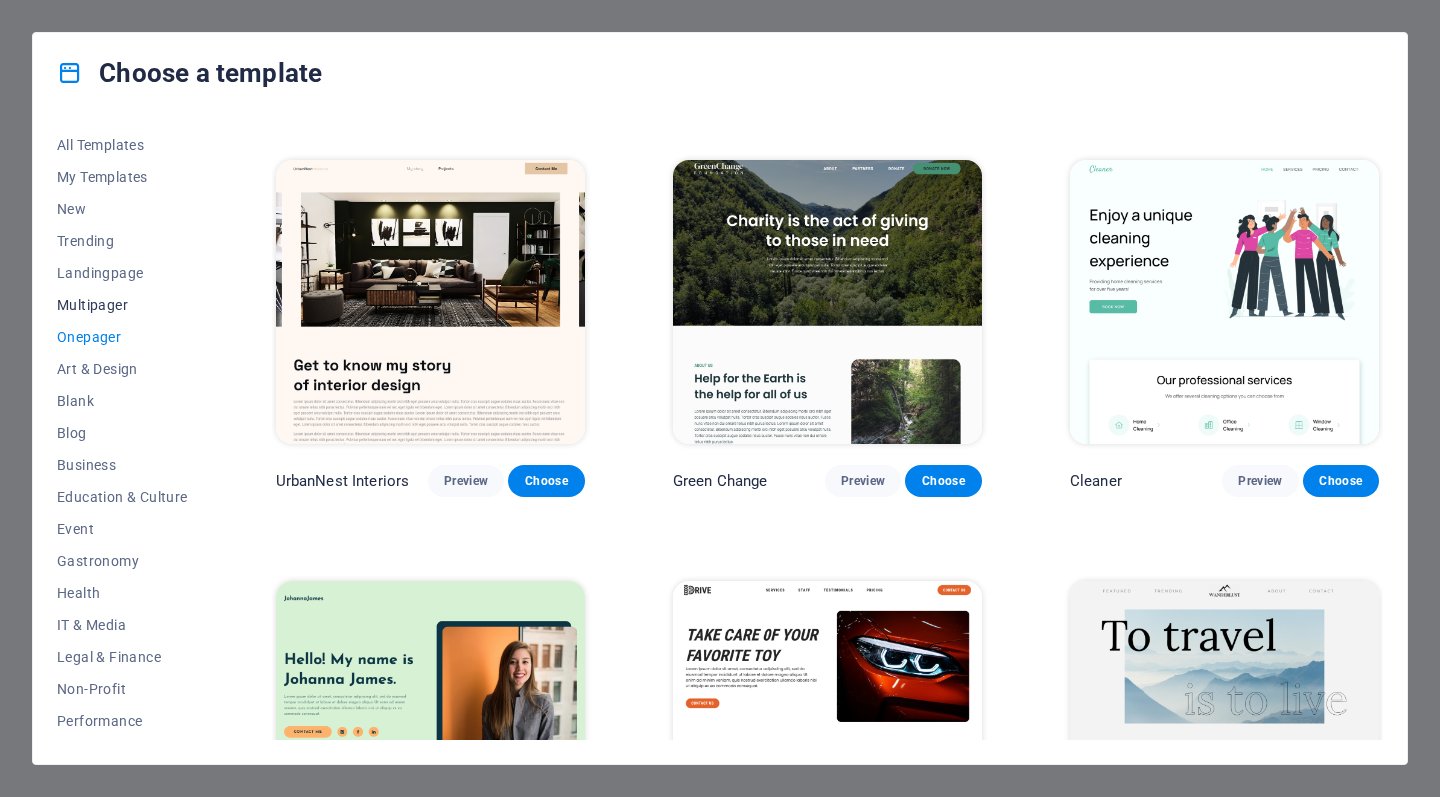 click on "Multipager" at bounding box center [122, 305] 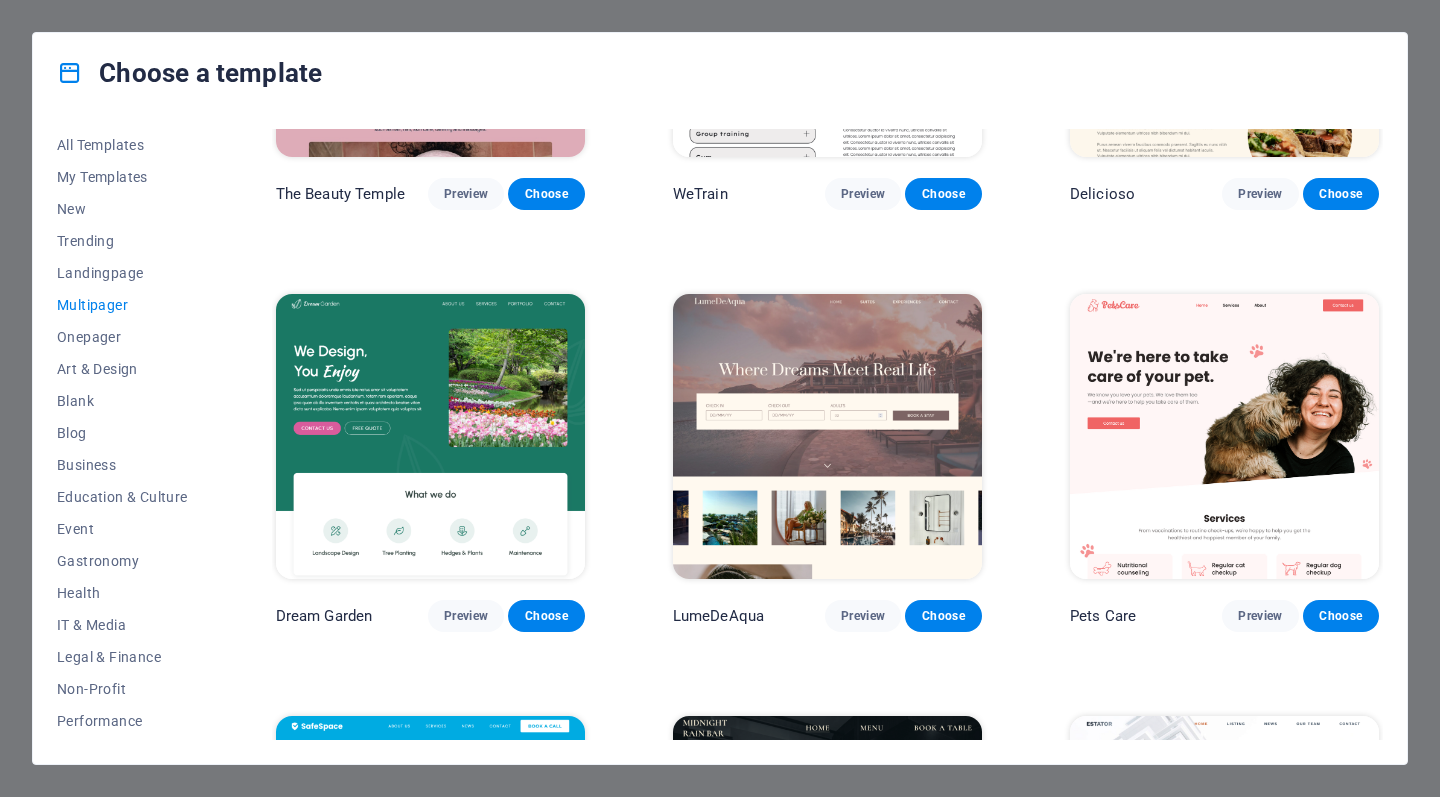 scroll, scrollTop: 1530, scrollLeft: 0, axis: vertical 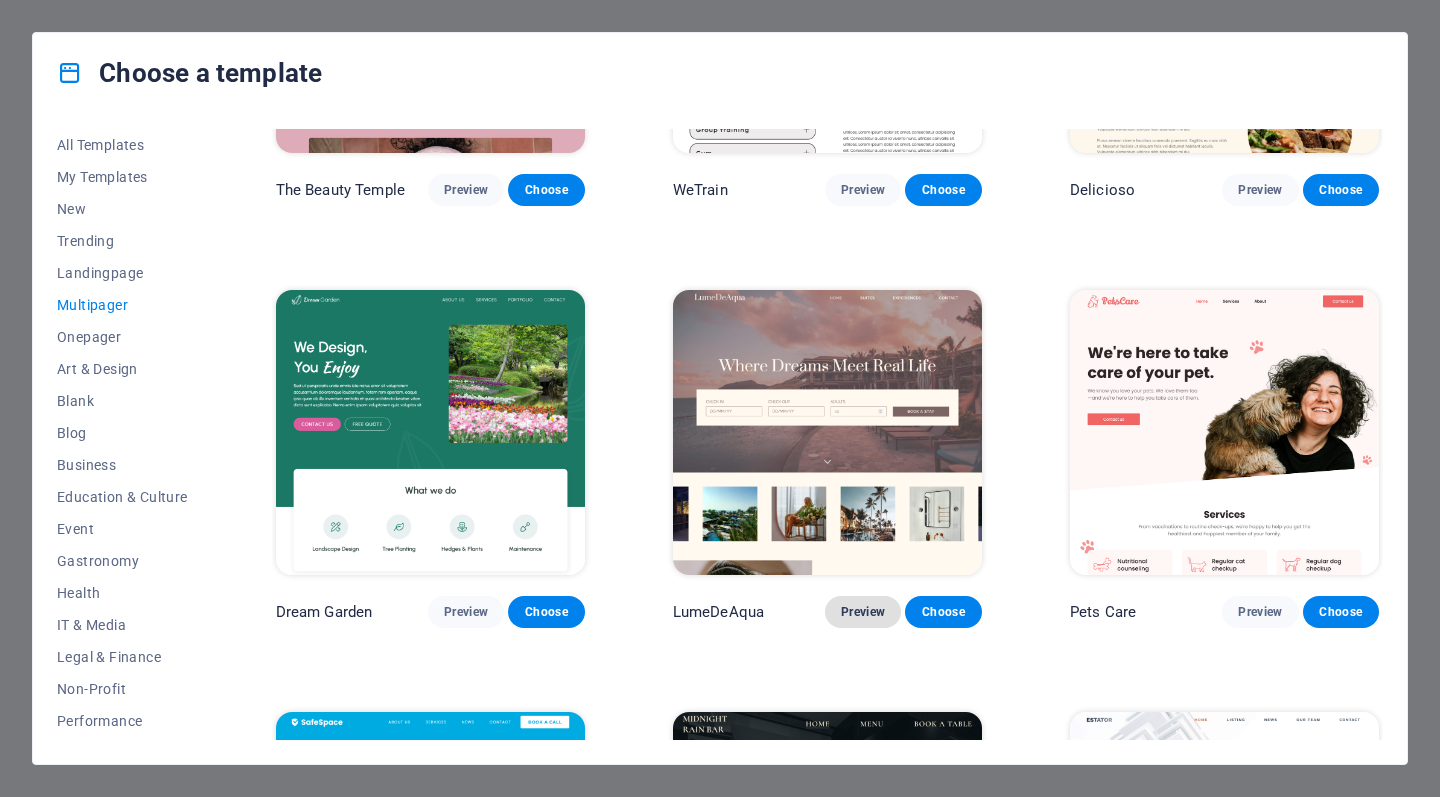 click on "Preview" at bounding box center (863, 612) 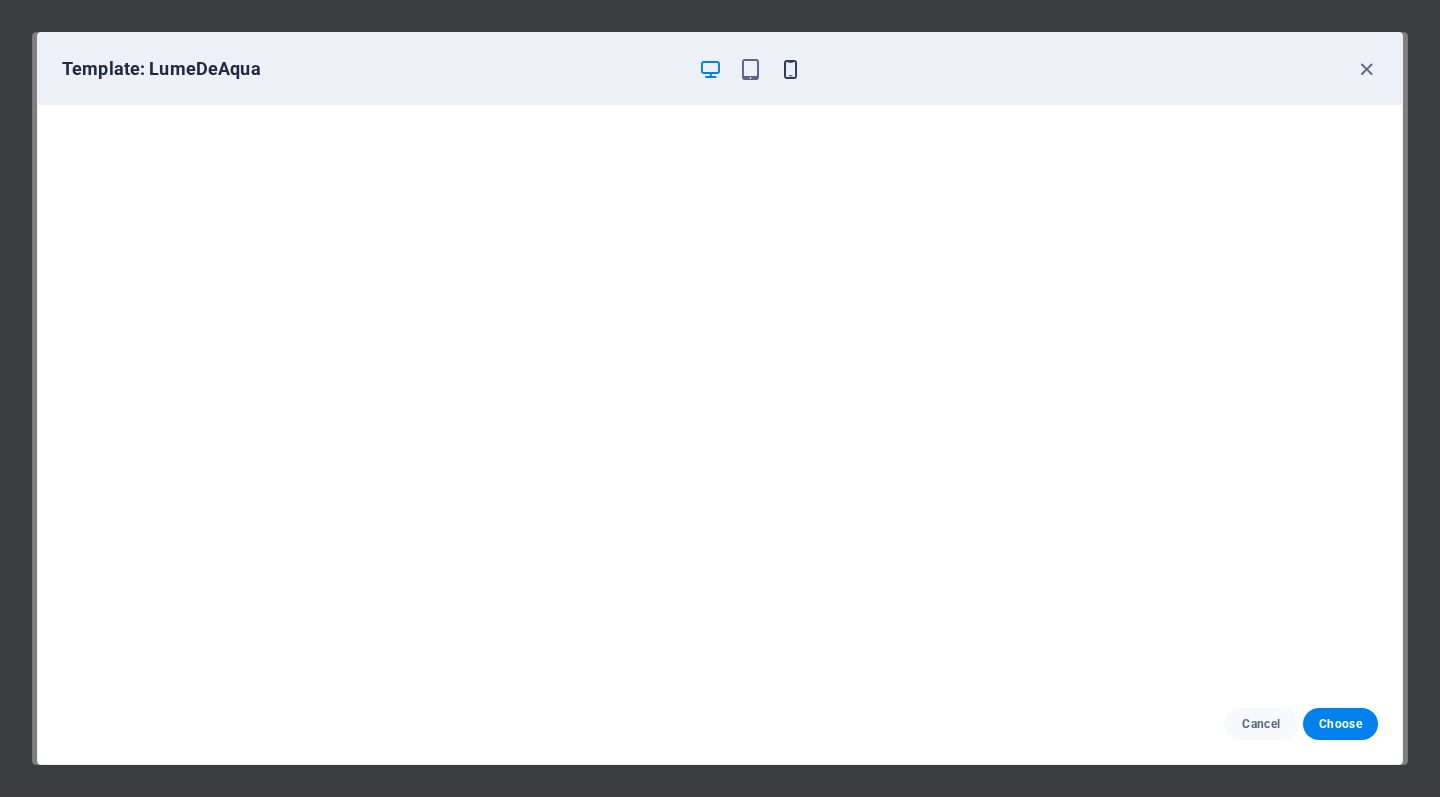 click at bounding box center [790, 69] 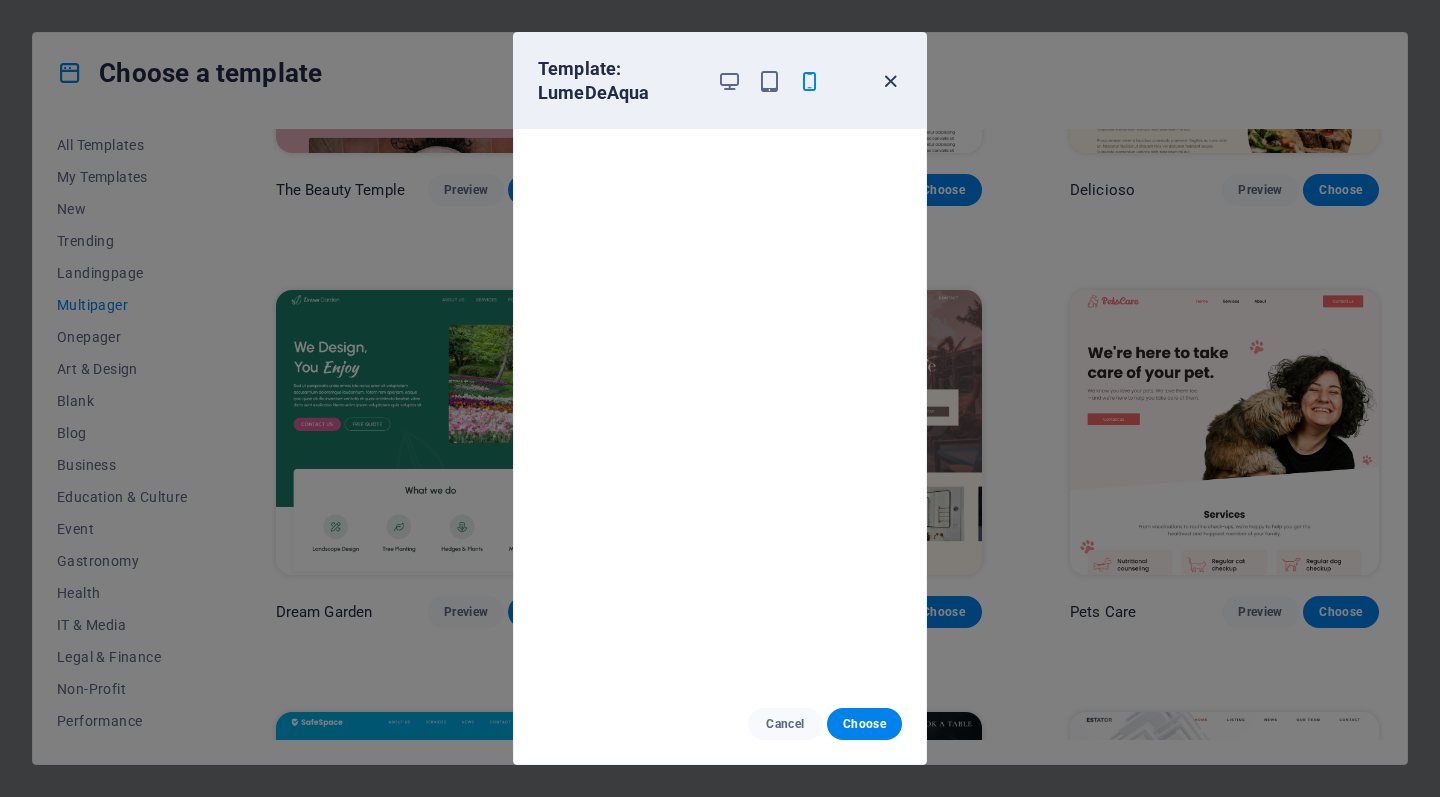 click at bounding box center (890, 81) 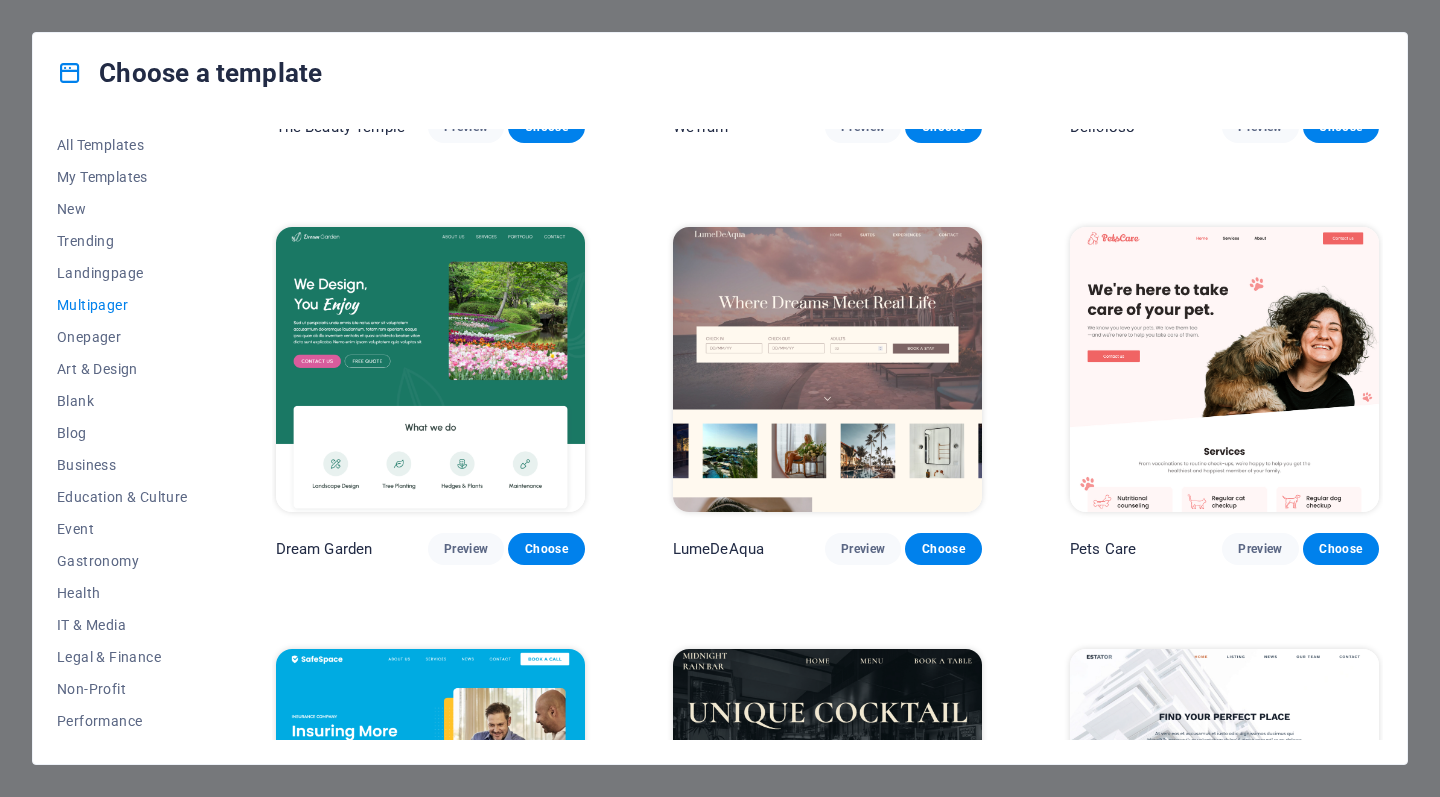 scroll, scrollTop: 1596, scrollLeft: 0, axis: vertical 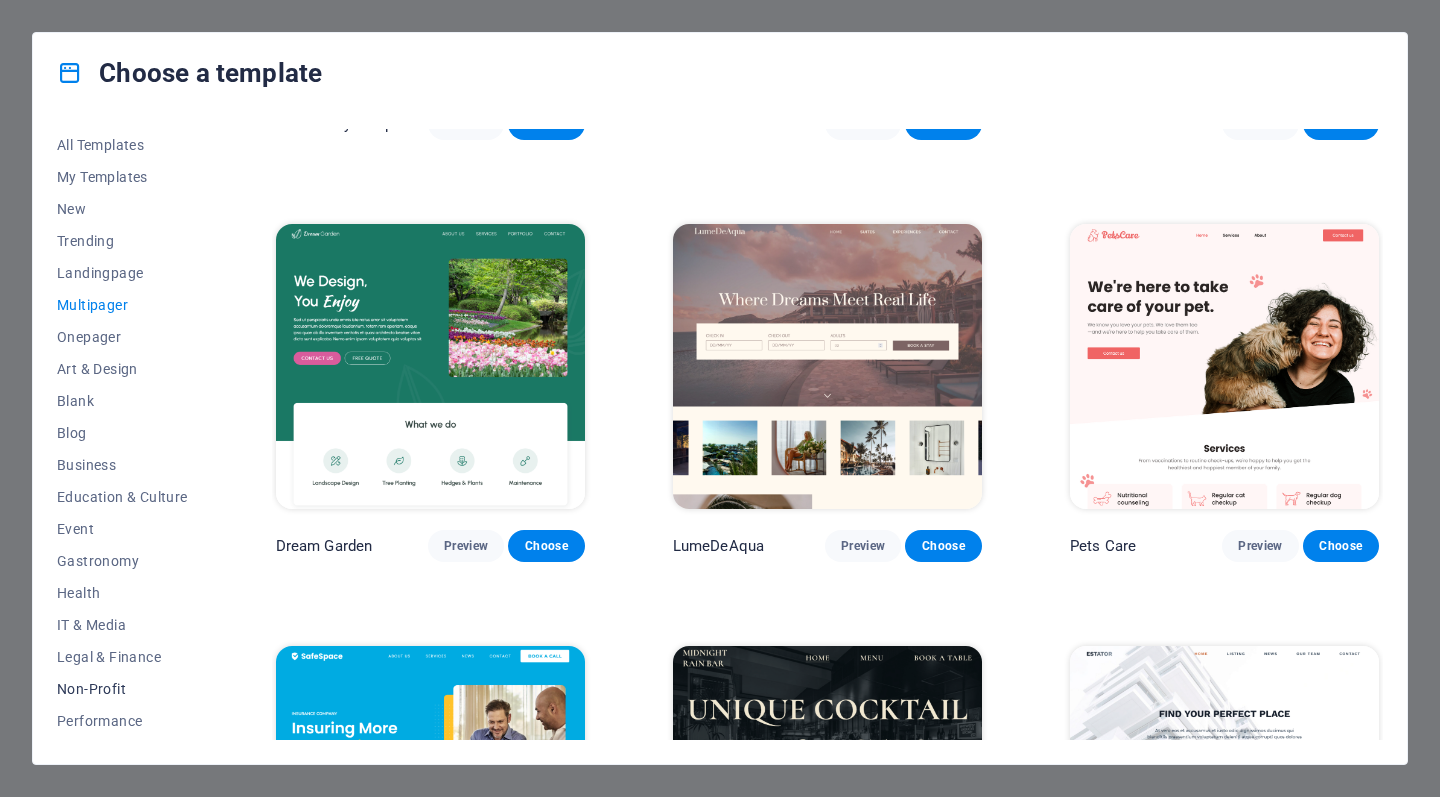 click on "Non-Profit" at bounding box center (122, 689) 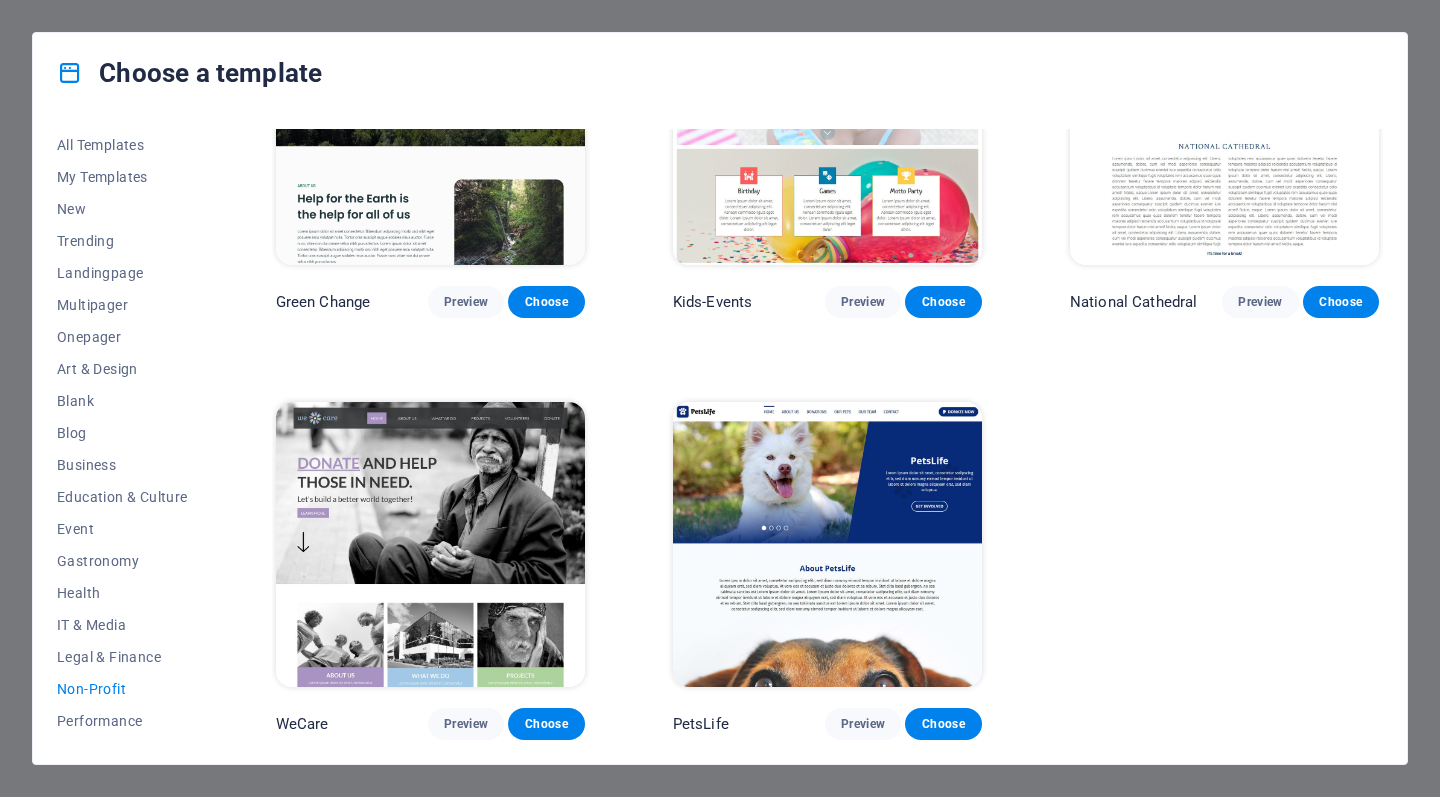 scroll, scrollTop: 149, scrollLeft: 0, axis: vertical 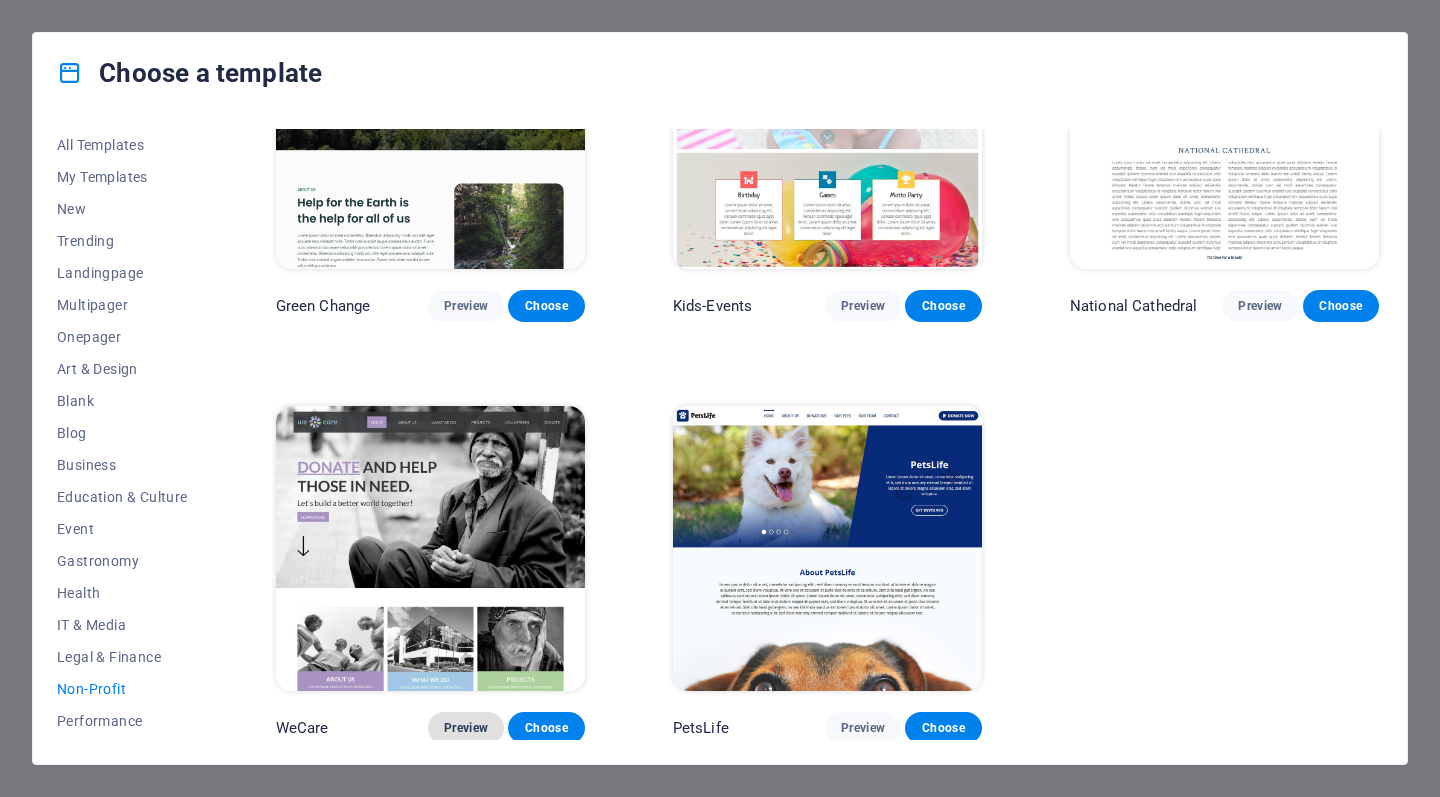 click on "Preview" at bounding box center [466, 728] 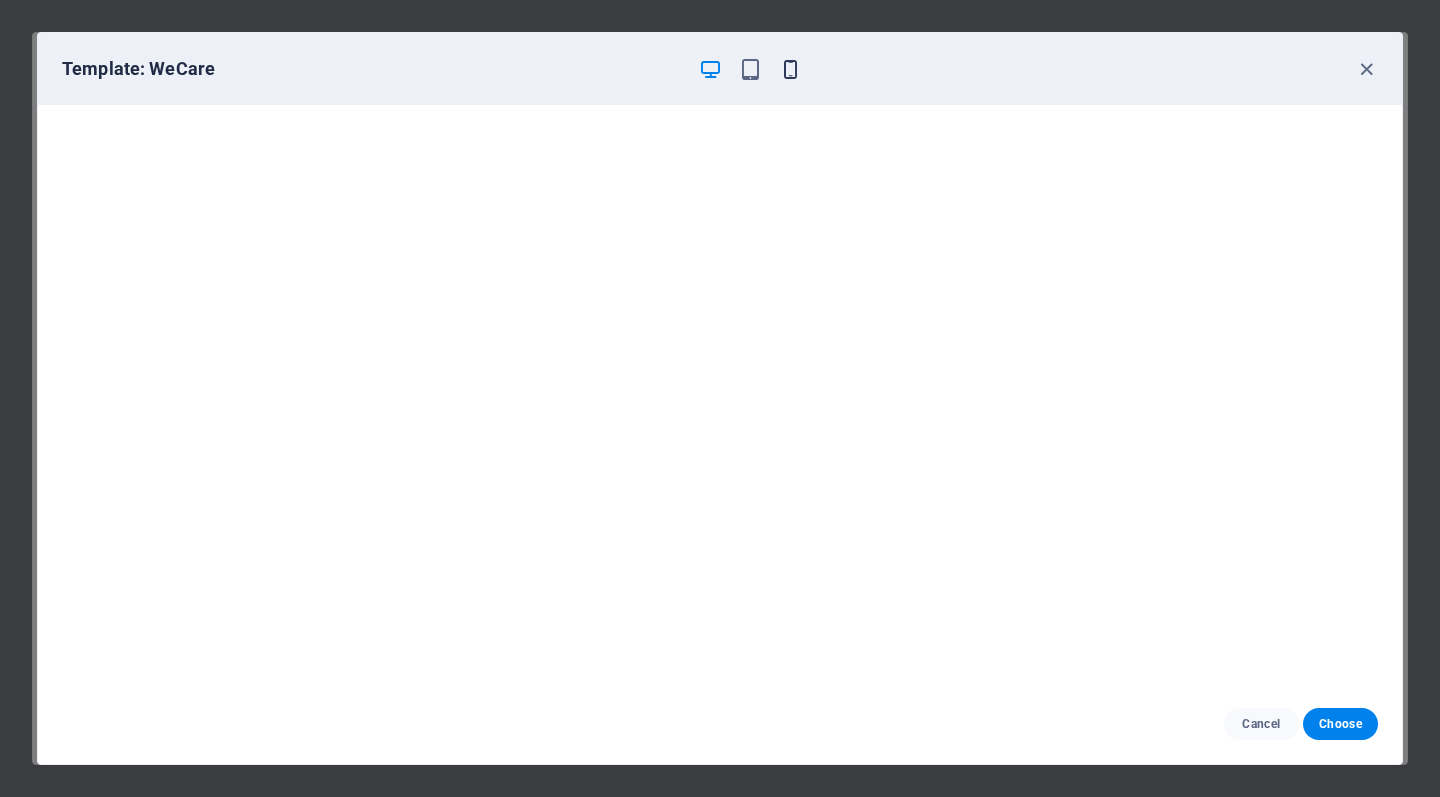 click at bounding box center [790, 69] 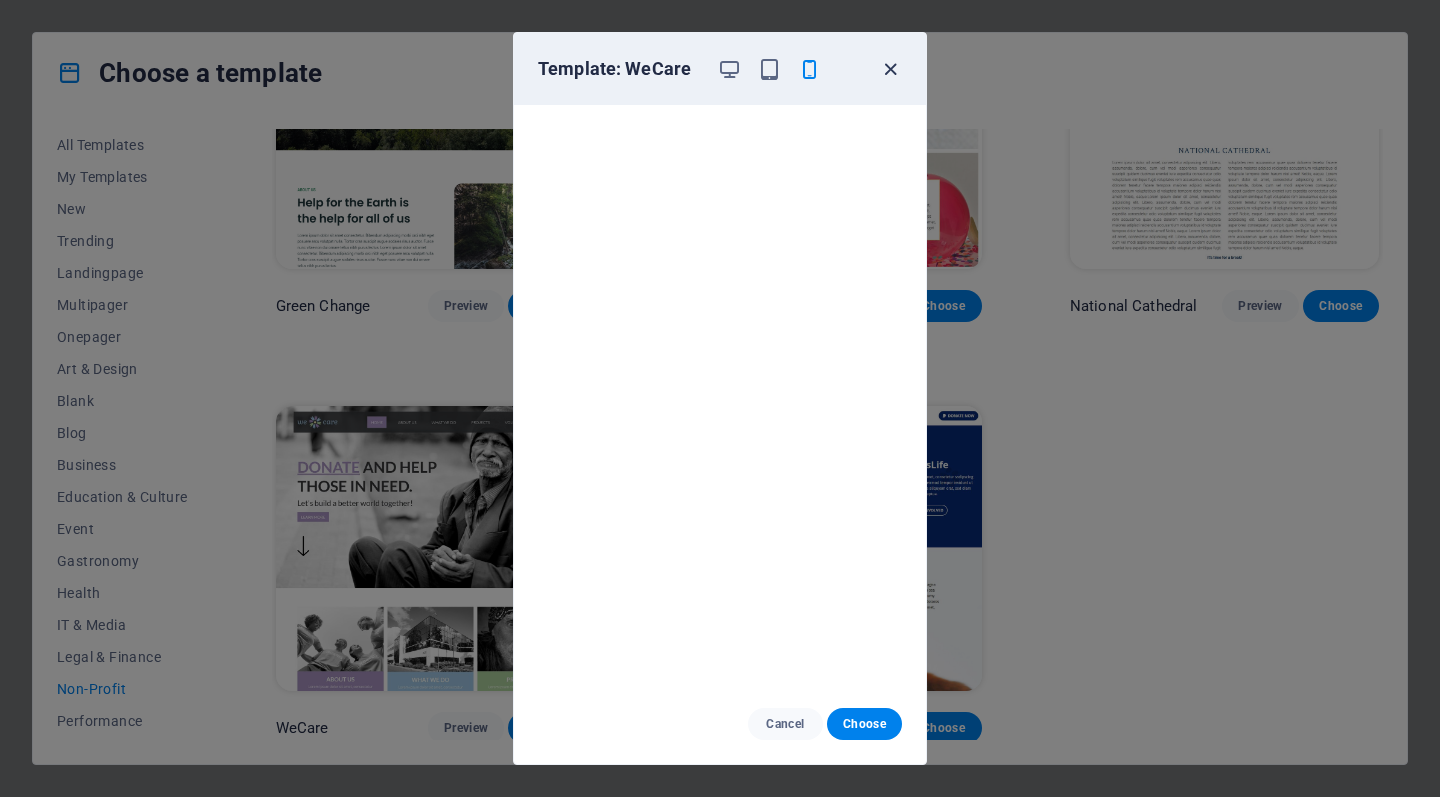 click at bounding box center [890, 69] 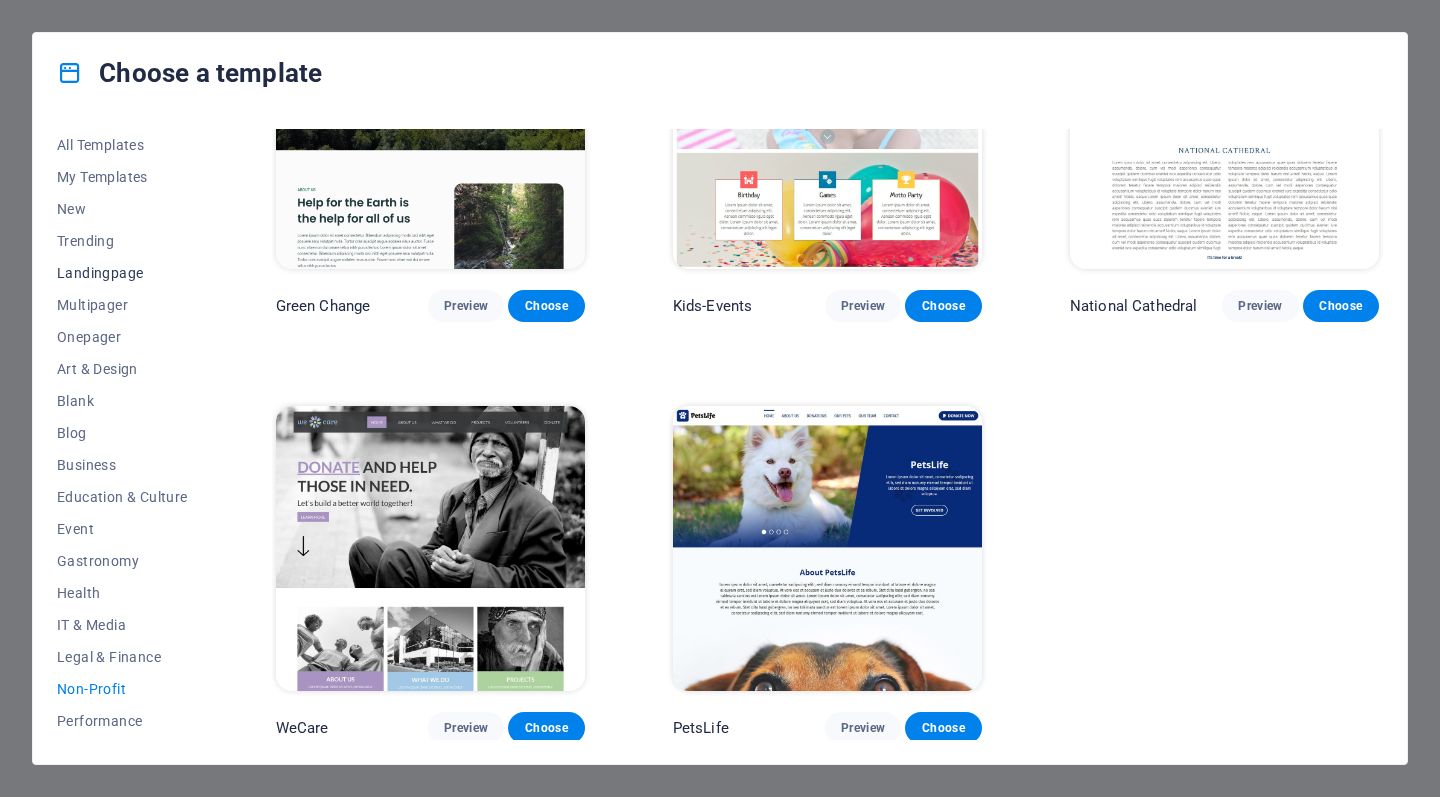 click on "Landingpage" at bounding box center (122, 273) 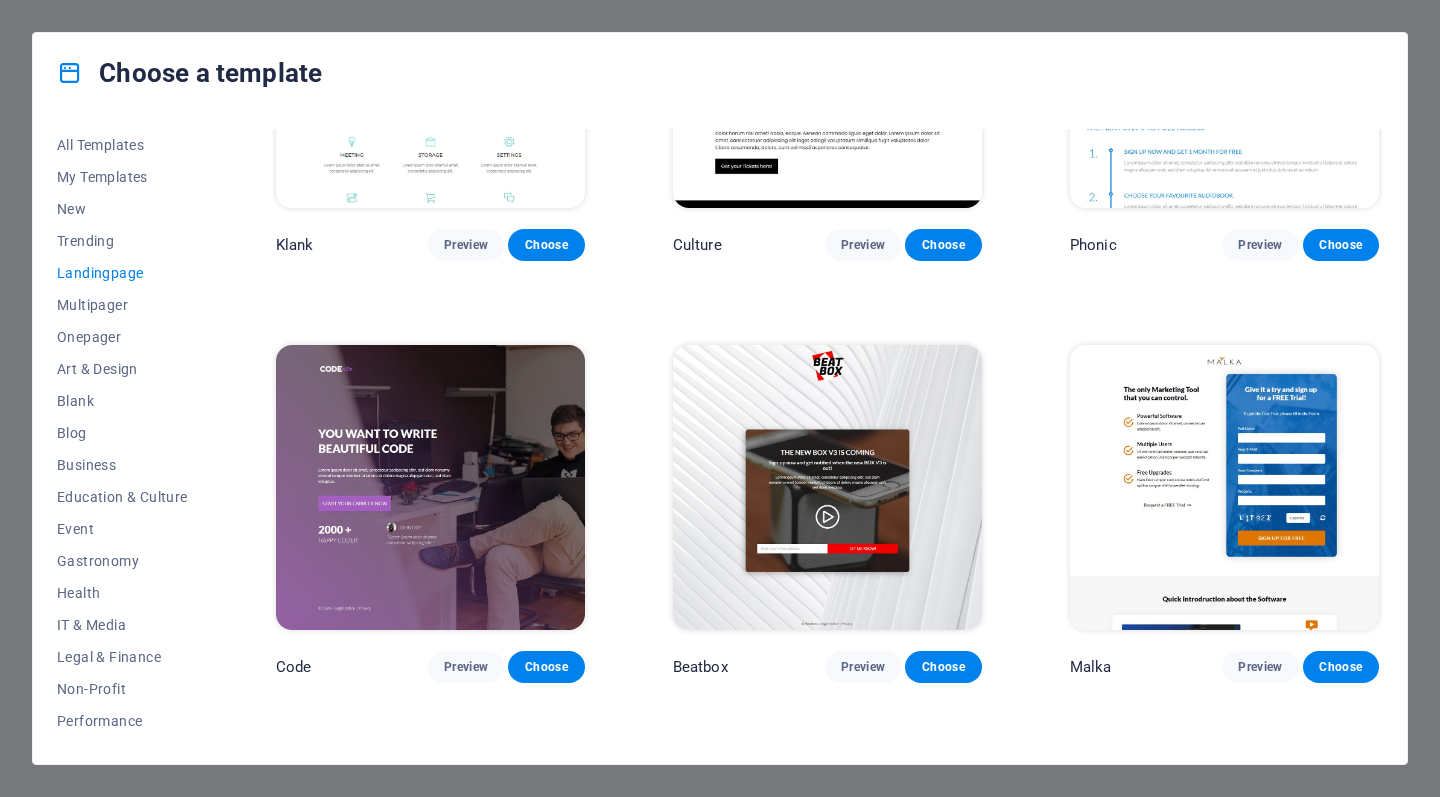 scroll, scrollTop: 229, scrollLeft: 0, axis: vertical 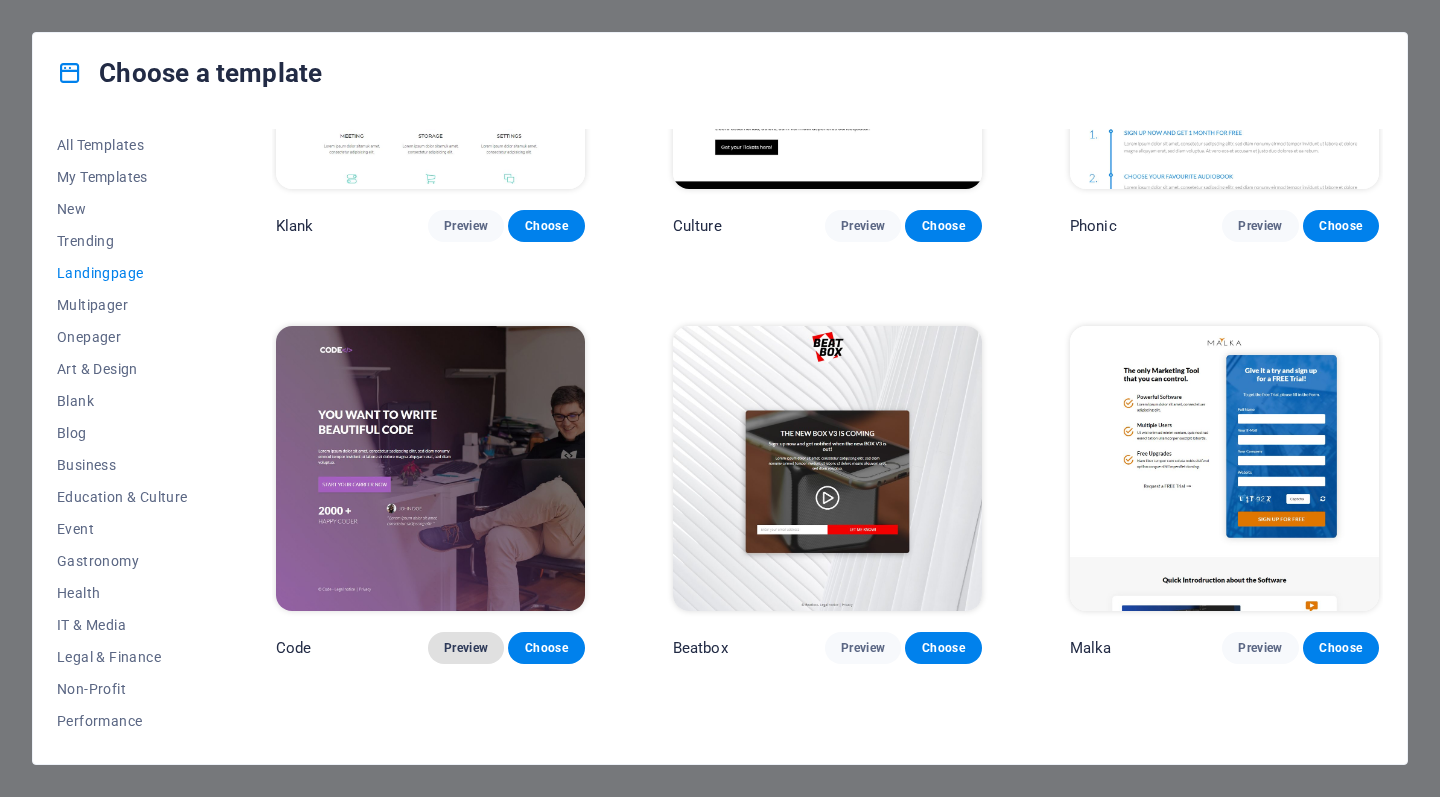 click on "Preview" at bounding box center [466, 648] 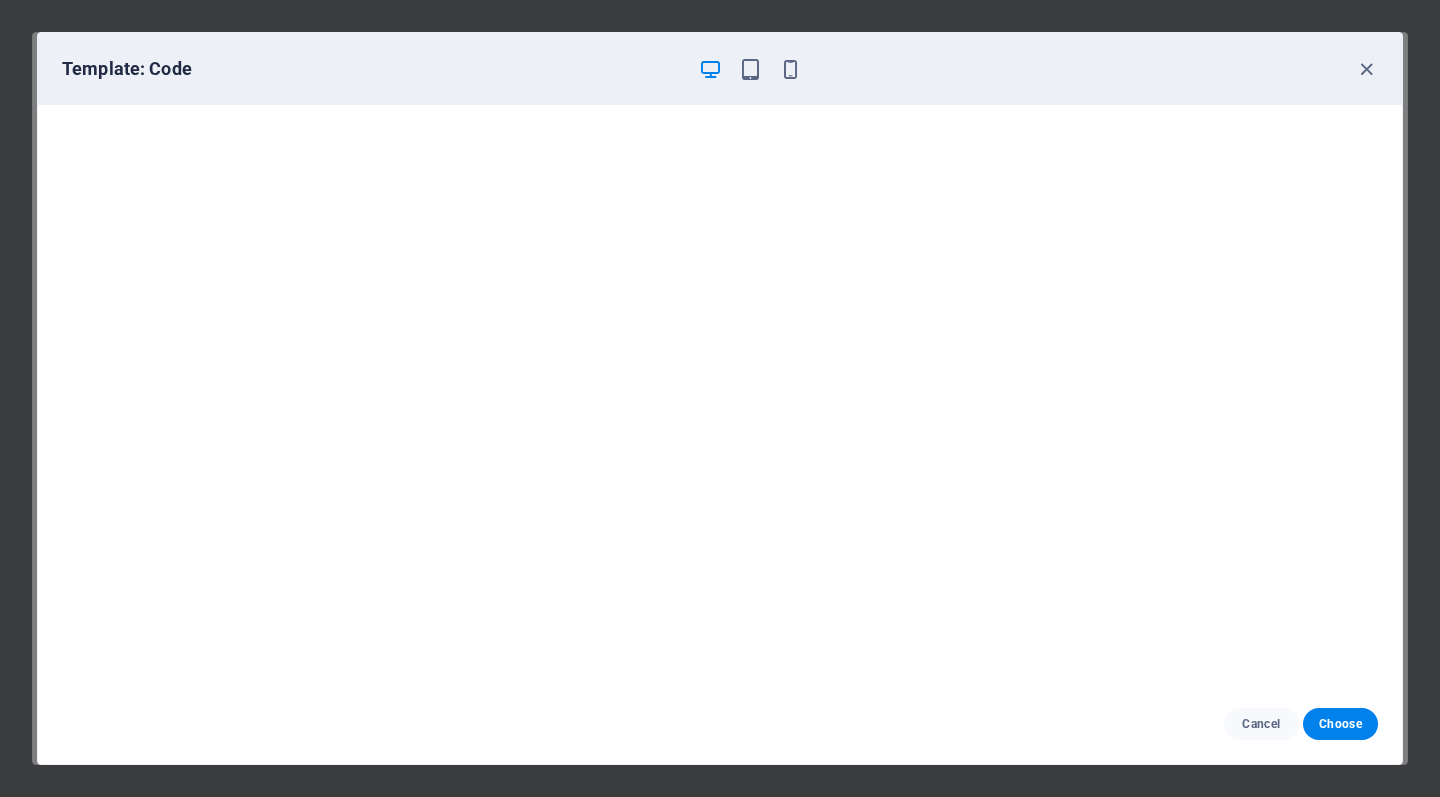 scroll, scrollTop: 5, scrollLeft: 0, axis: vertical 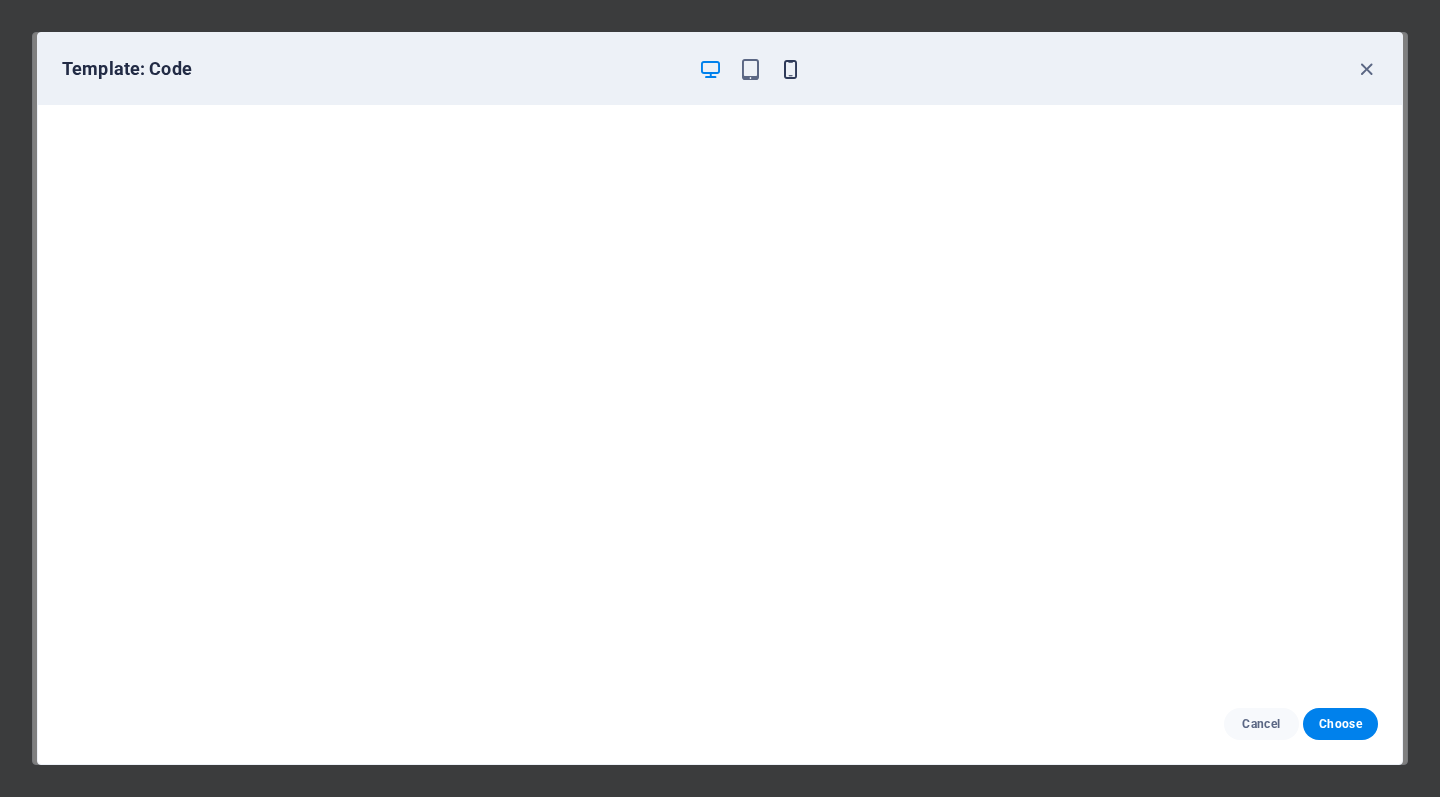 click at bounding box center [790, 69] 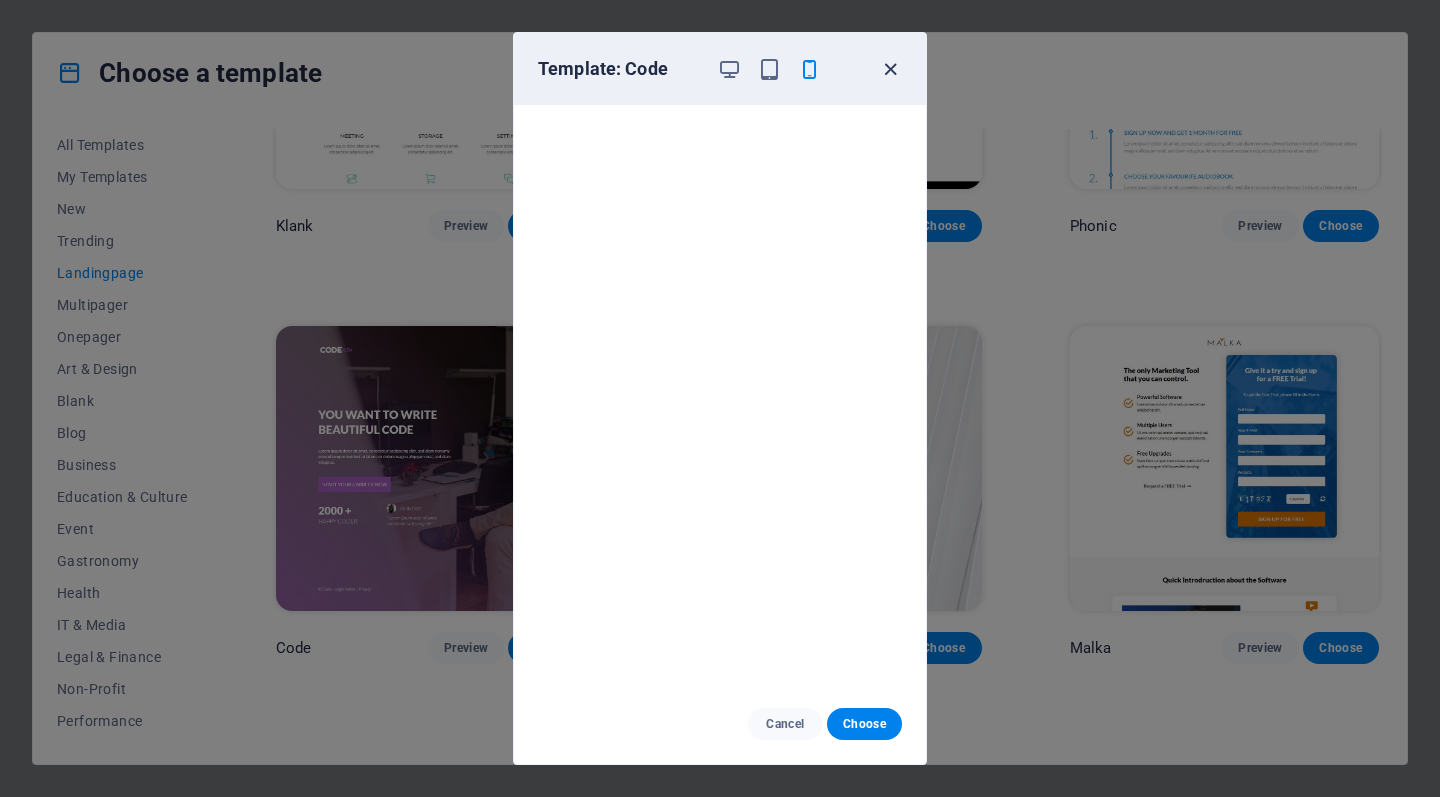 click at bounding box center (890, 69) 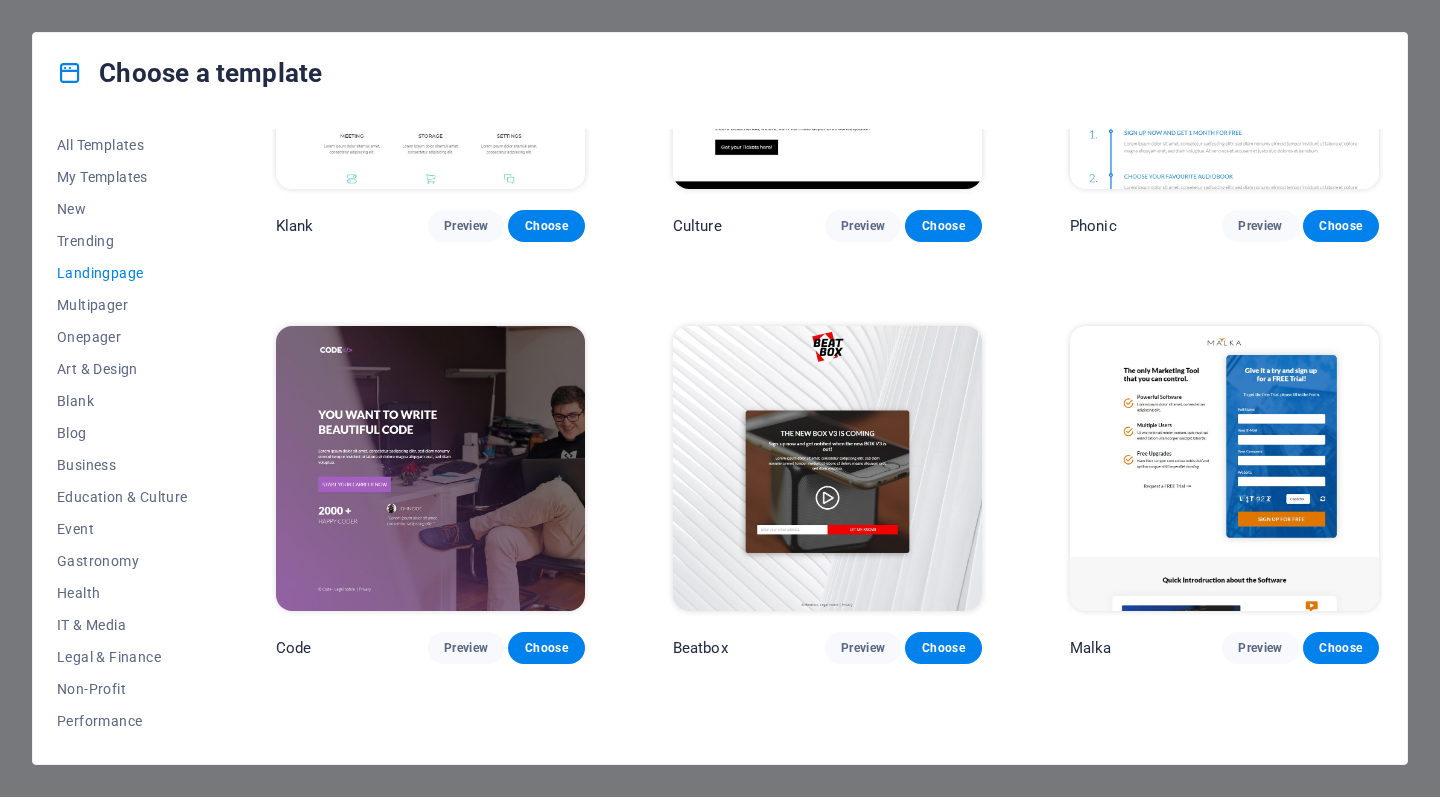 scroll, scrollTop: 291, scrollLeft: 0, axis: vertical 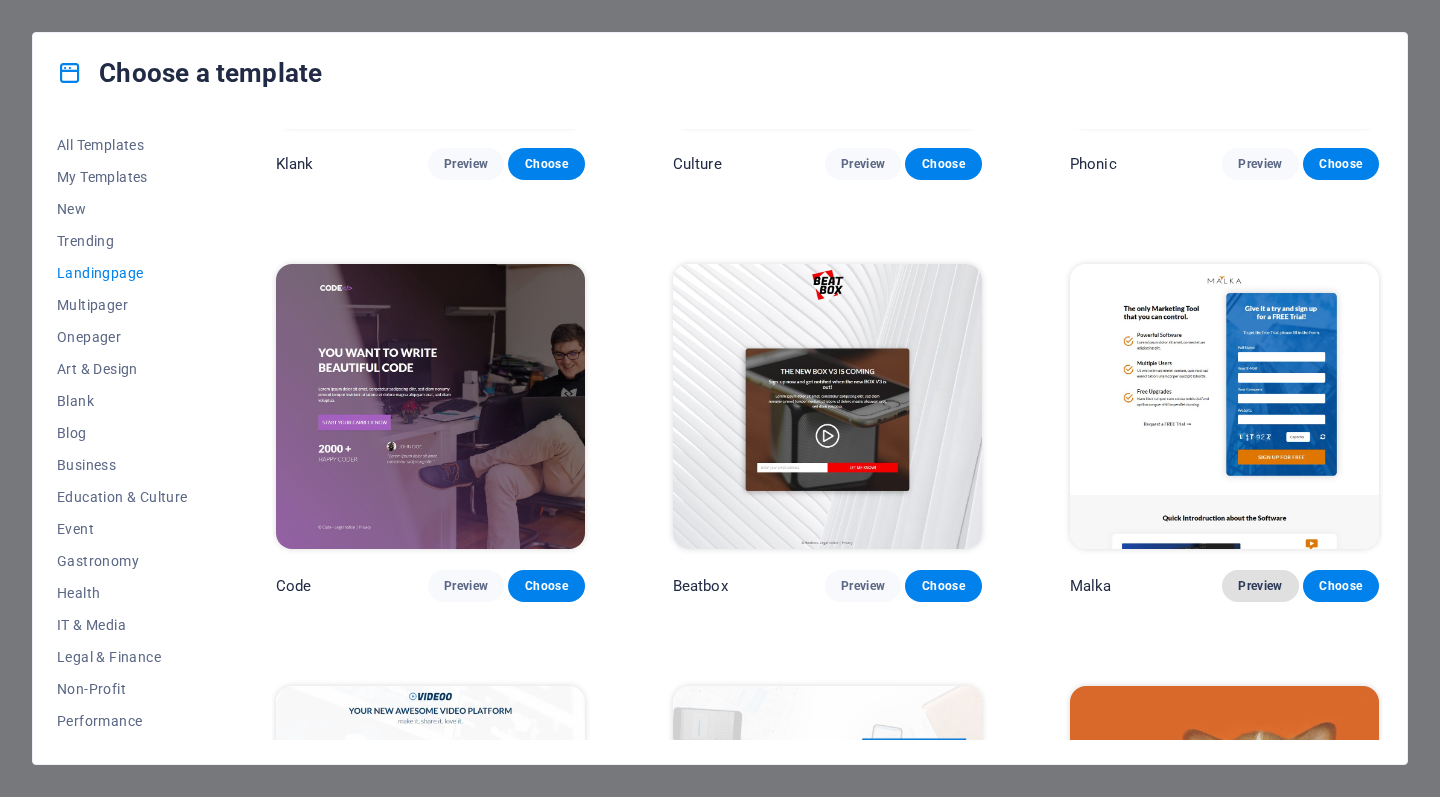 click on "Preview" at bounding box center [1260, 586] 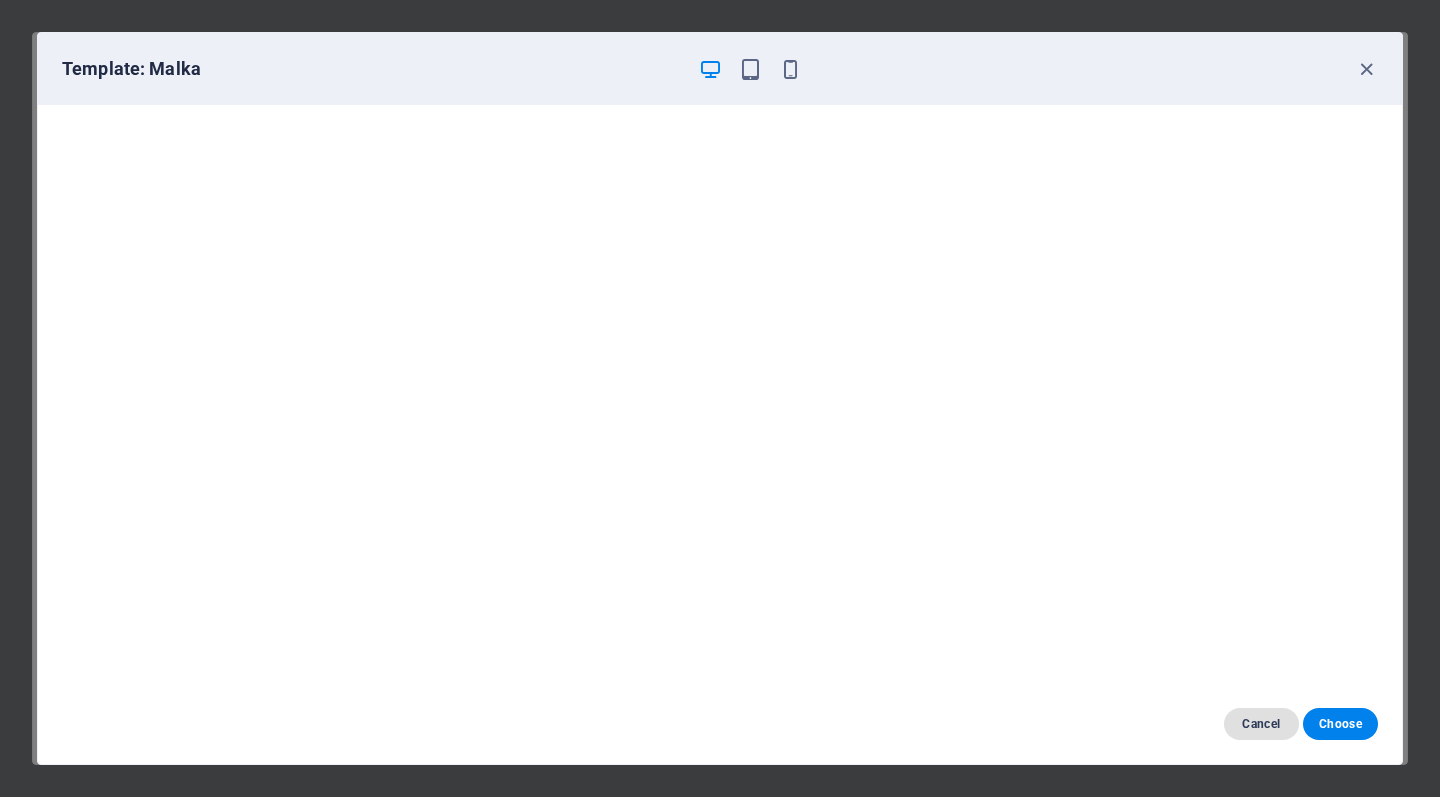 click on "Cancel" at bounding box center [1261, 724] 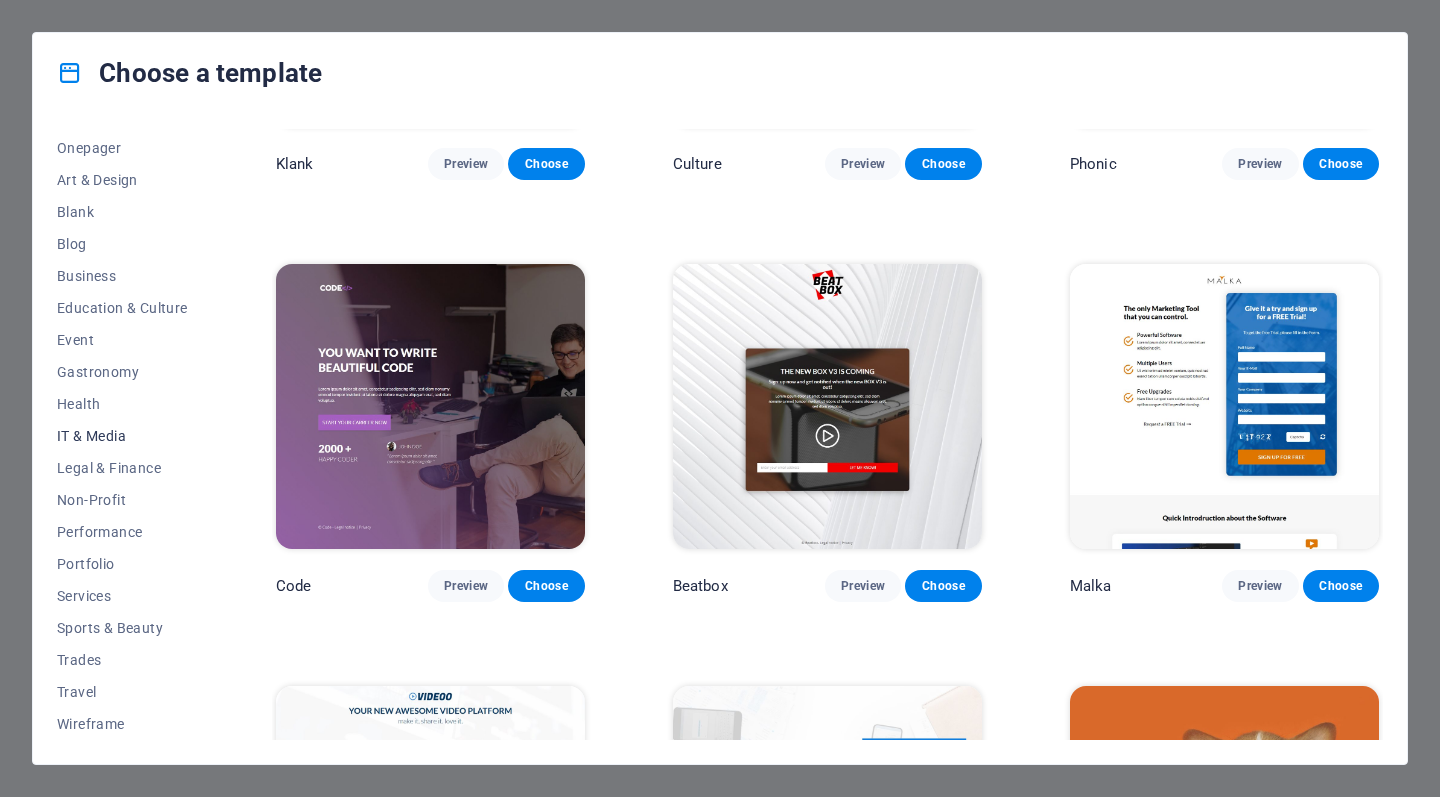 scroll, scrollTop: 189, scrollLeft: 0, axis: vertical 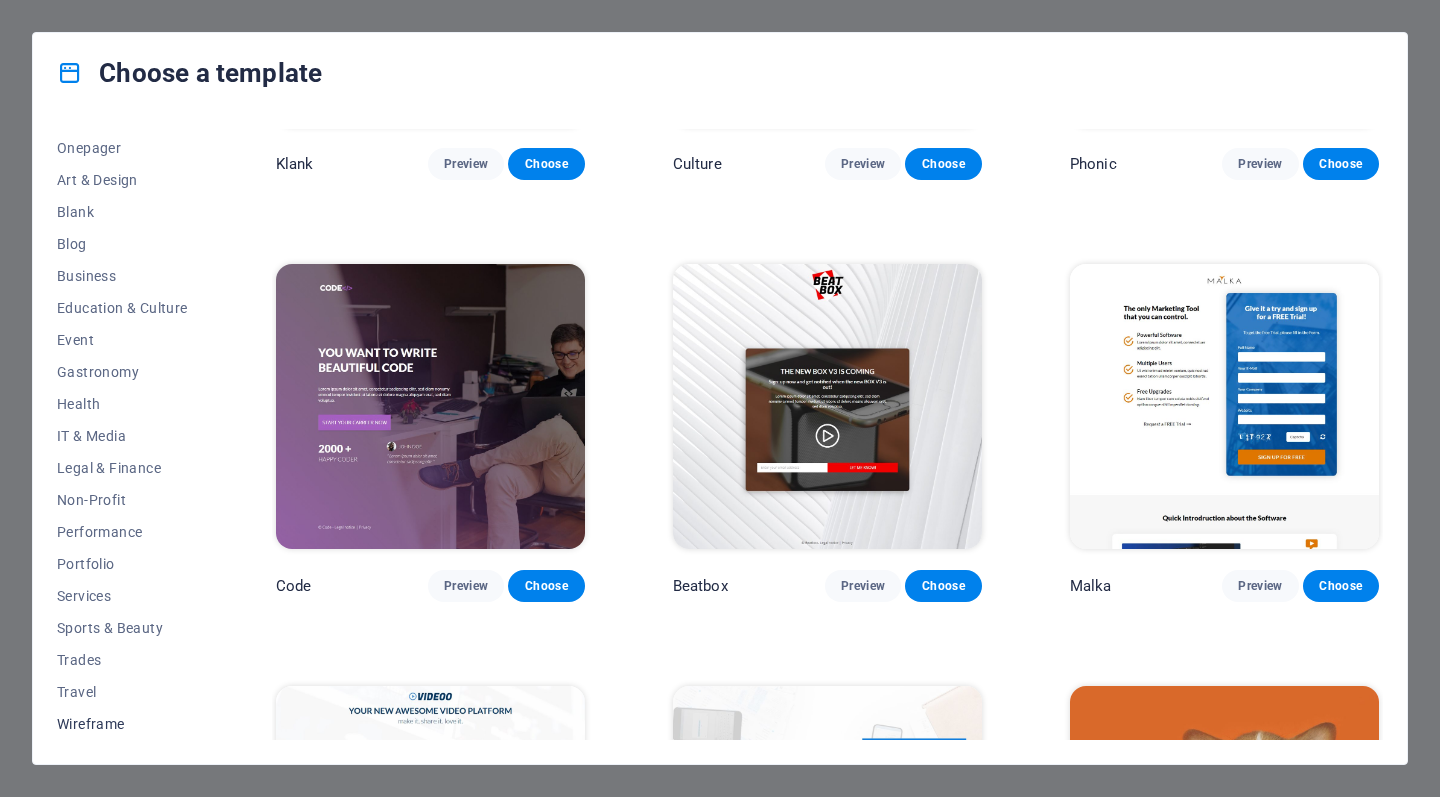 click on "Wireframe" at bounding box center (122, 724) 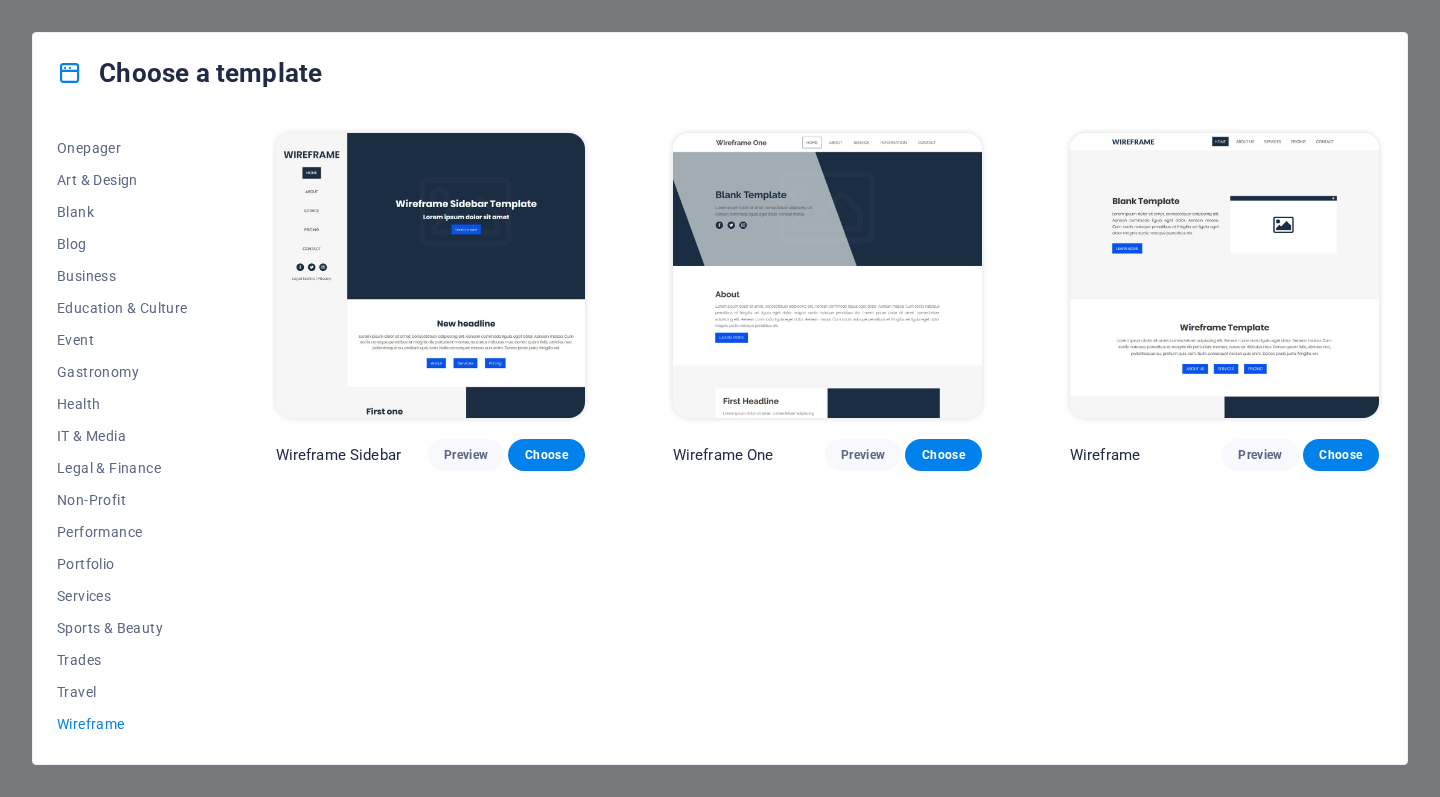 scroll, scrollTop: 0, scrollLeft: 0, axis: both 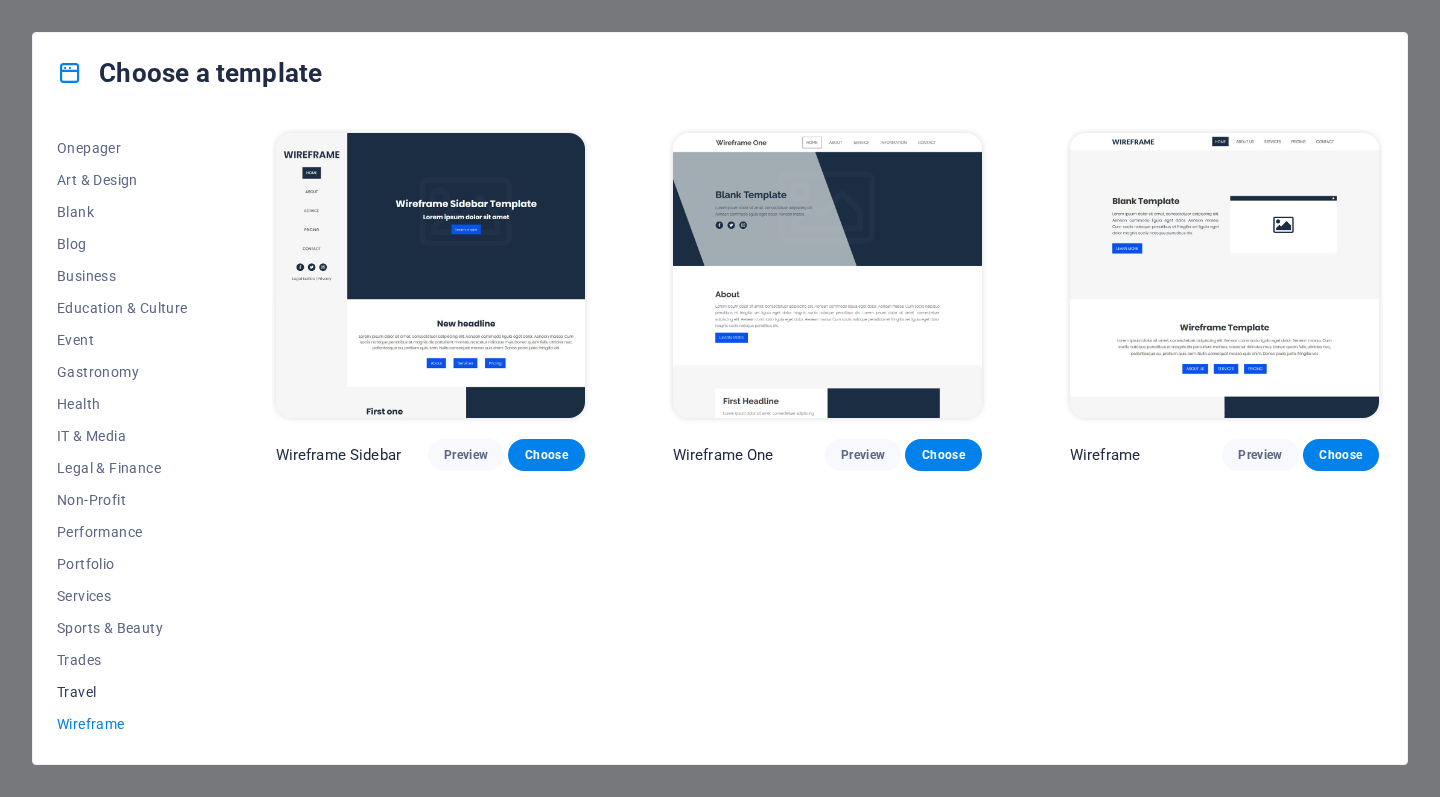 click on "Travel" at bounding box center (122, 692) 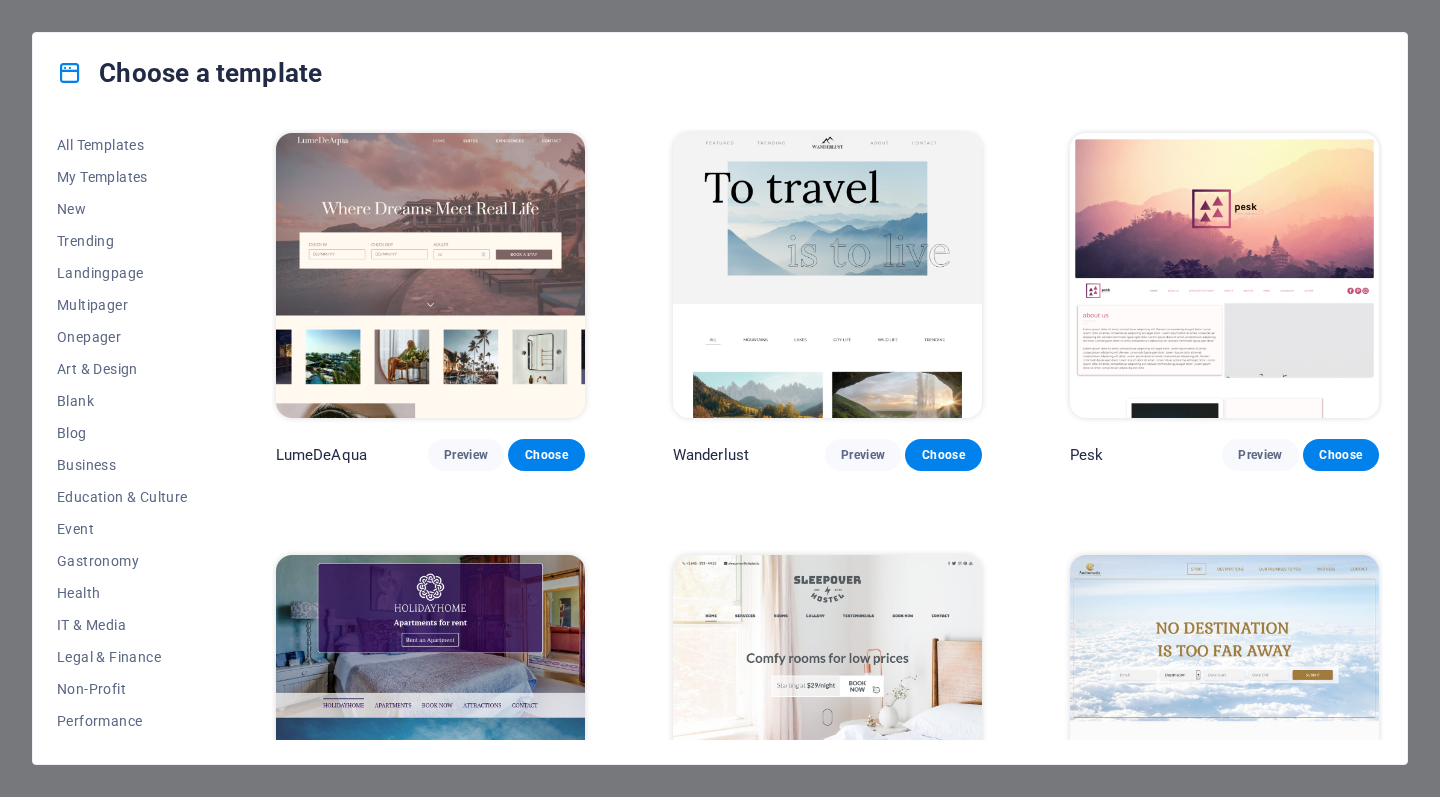 scroll, scrollTop: 0, scrollLeft: 0, axis: both 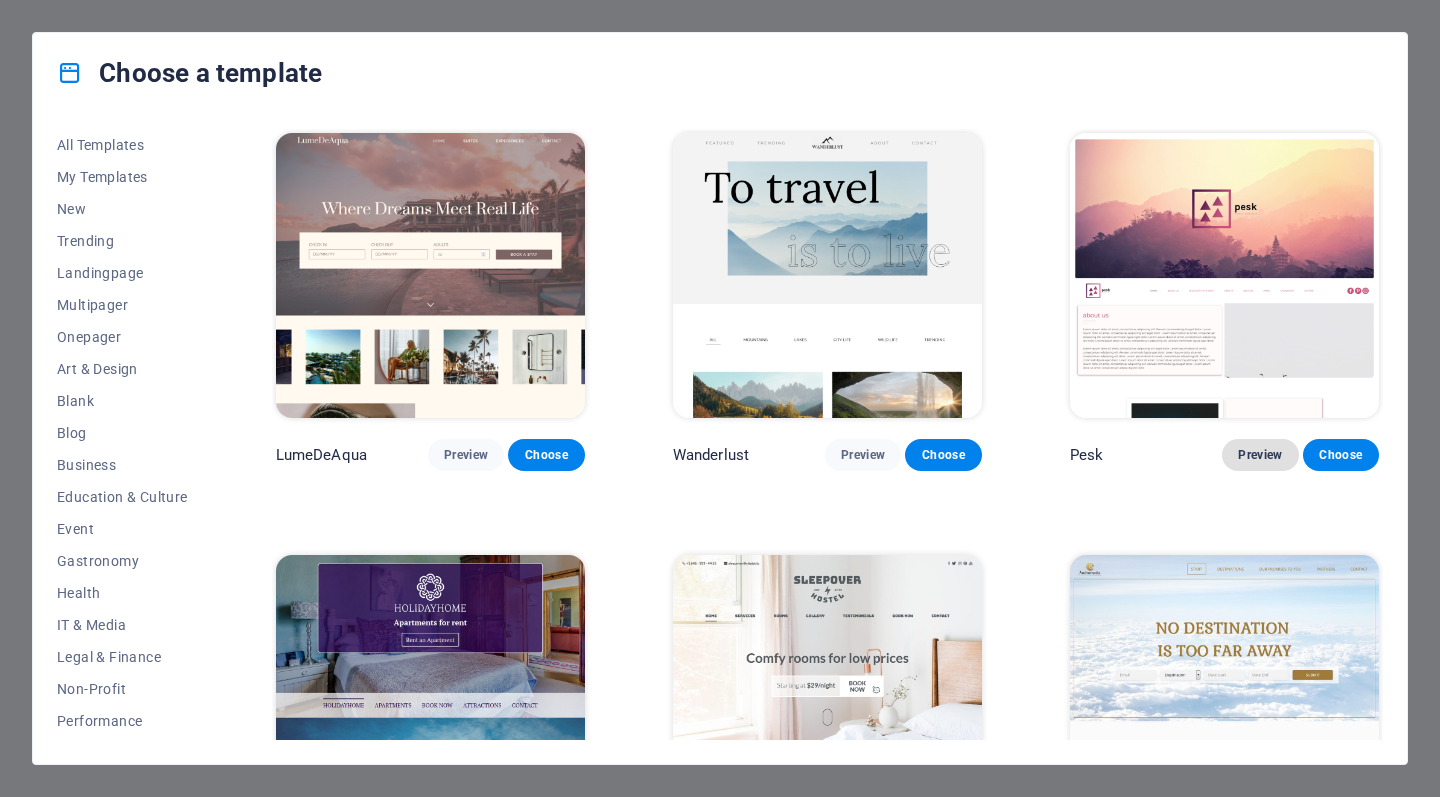 click on "Preview" at bounding box center (1260, 455) 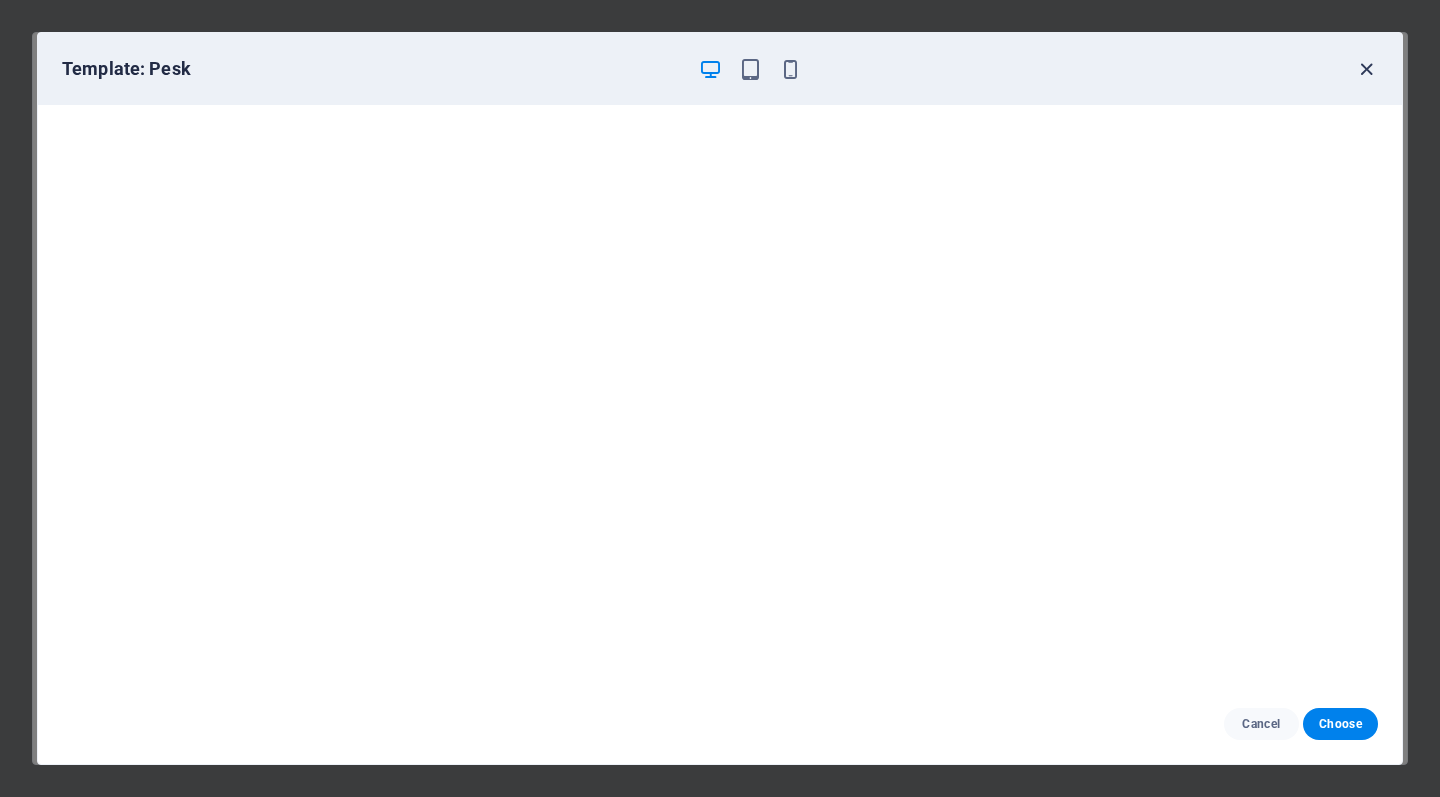 click at bounding box center (1366, 69) 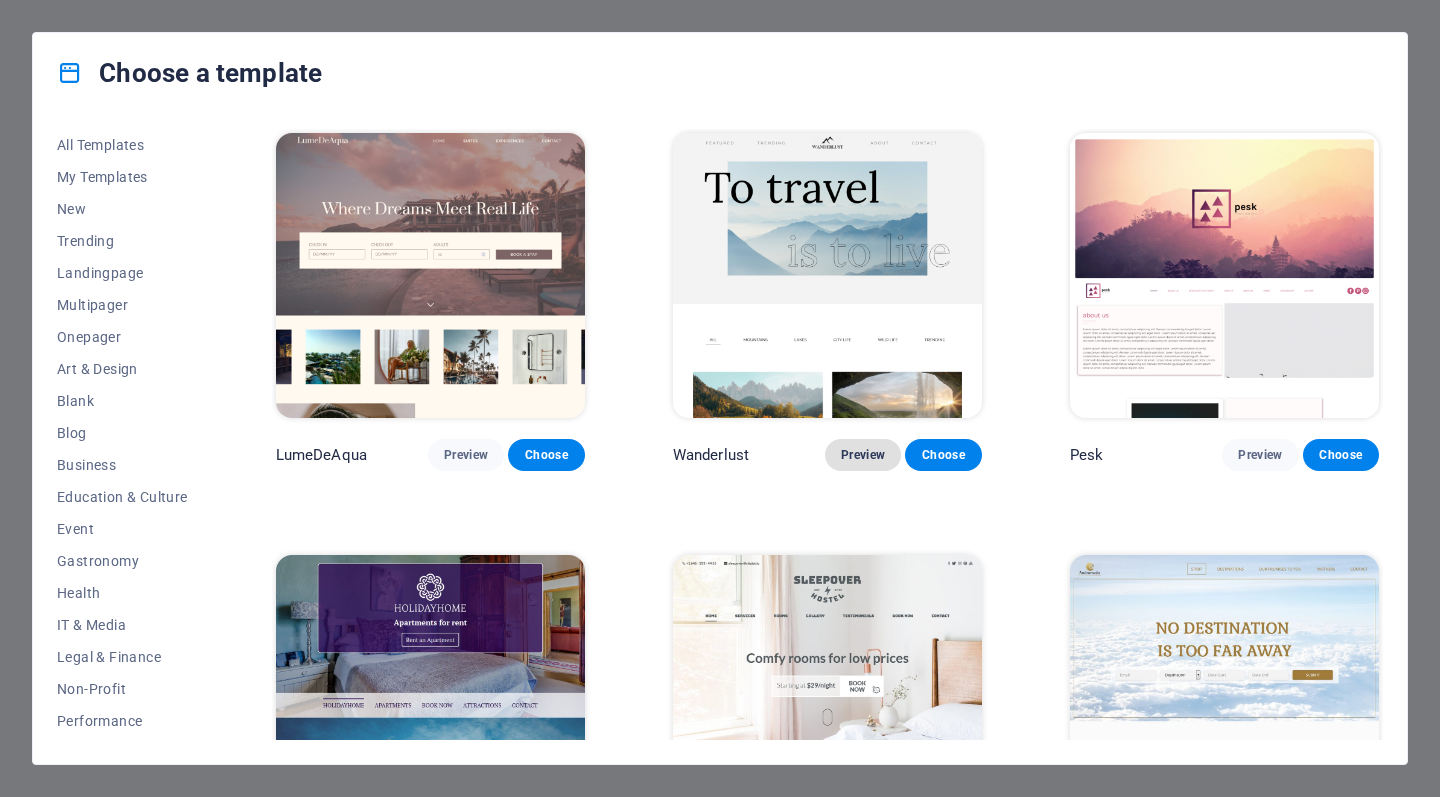 click on "Preview" at bounding box center [863, 455] 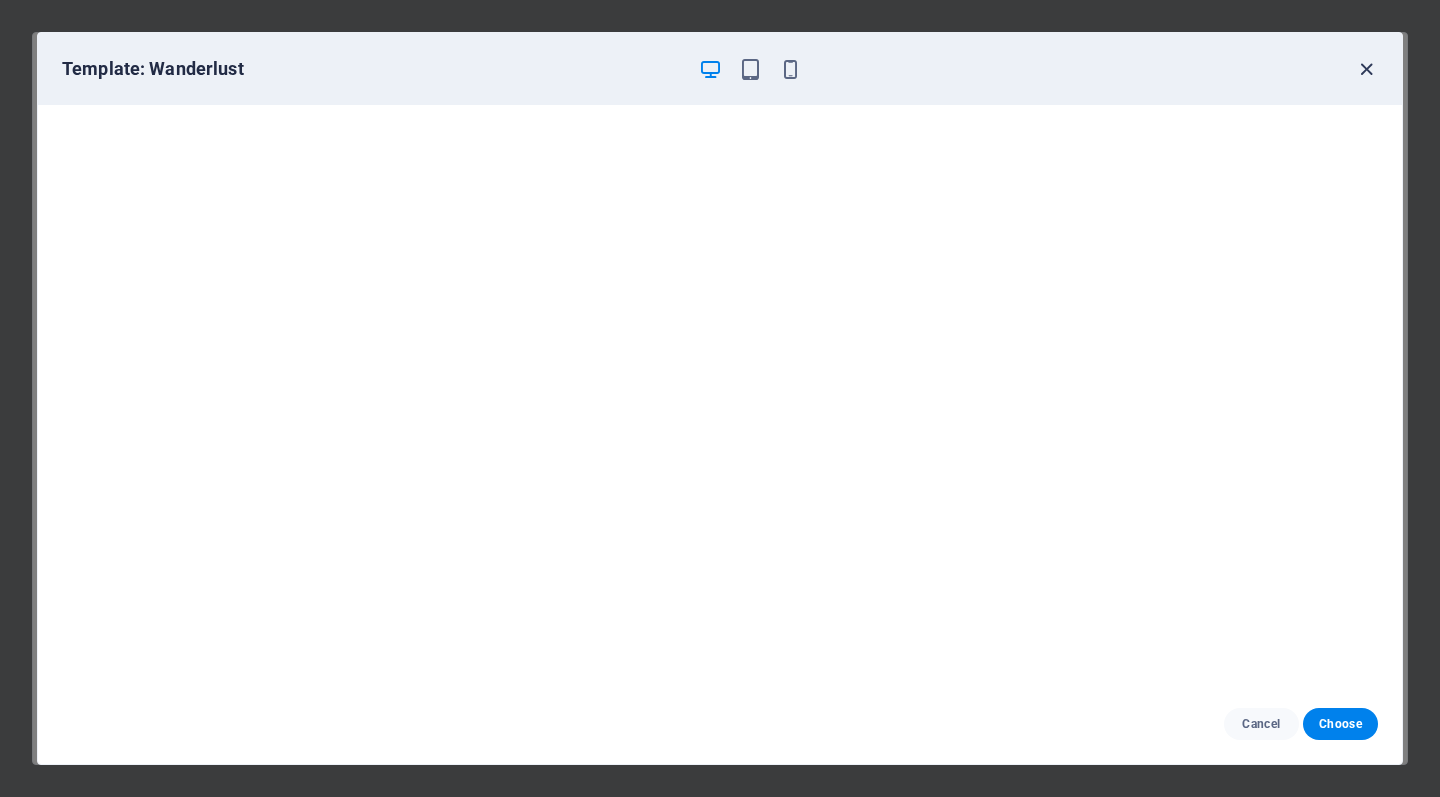 click at bounding box center (1366, 69) 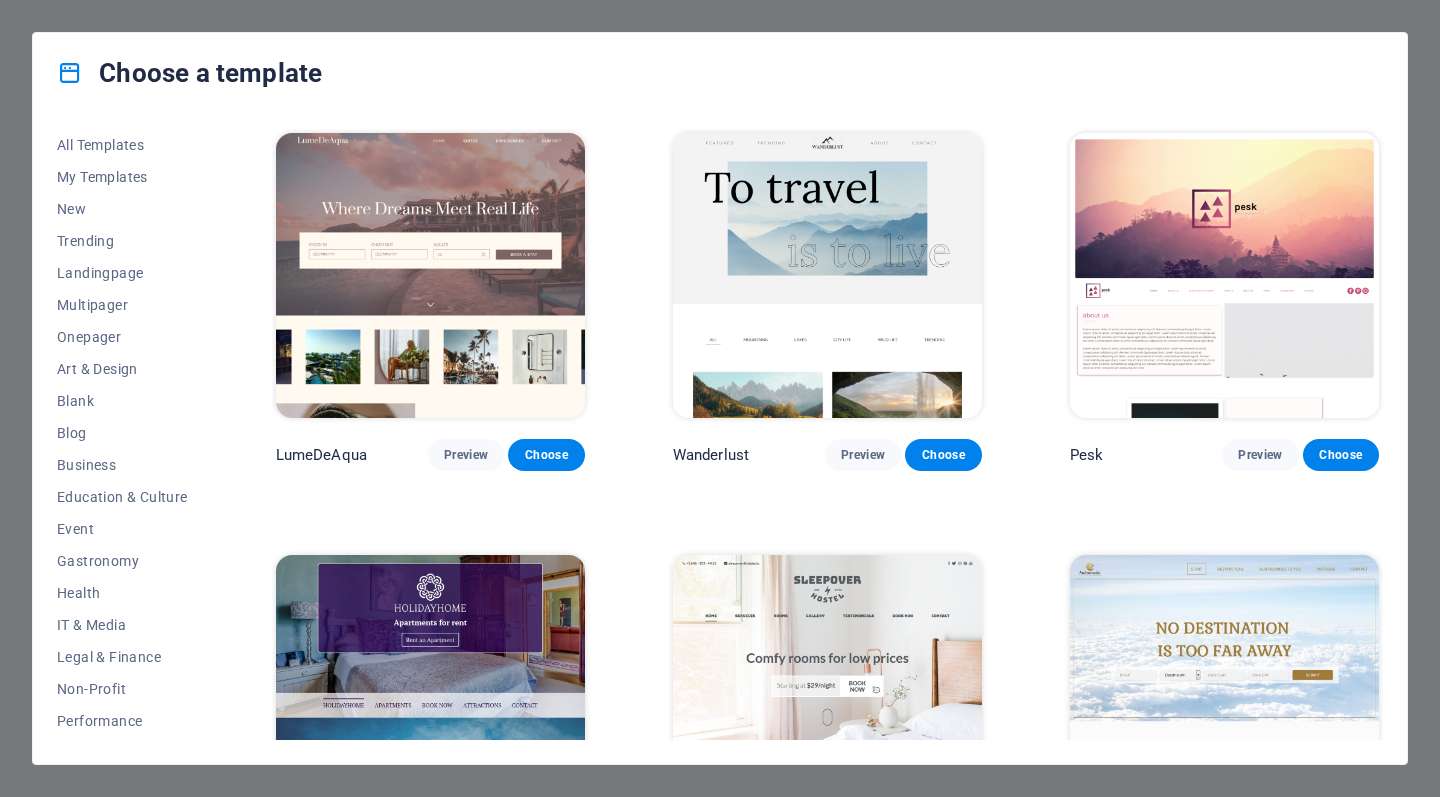 click on "Choose a template All Templates My Templates New Trending Landingpage Multipager Onepager Art & Design Blank Blog Business Education & Culture Event Gastronomy Health IT & Media Legal & Finance Non-Profit Performance Portfolio Services Sports & Beauty Trades Travel Wireframe LumeDeAqua Preview Choose Wanderlust Preview Choose Pesk Preview Choose Holidayhome Preview Choose Sleepover Preview Choose Andromeda Preview Choose Hotel Royal Preview Choose" at bounding box center [720, 398] 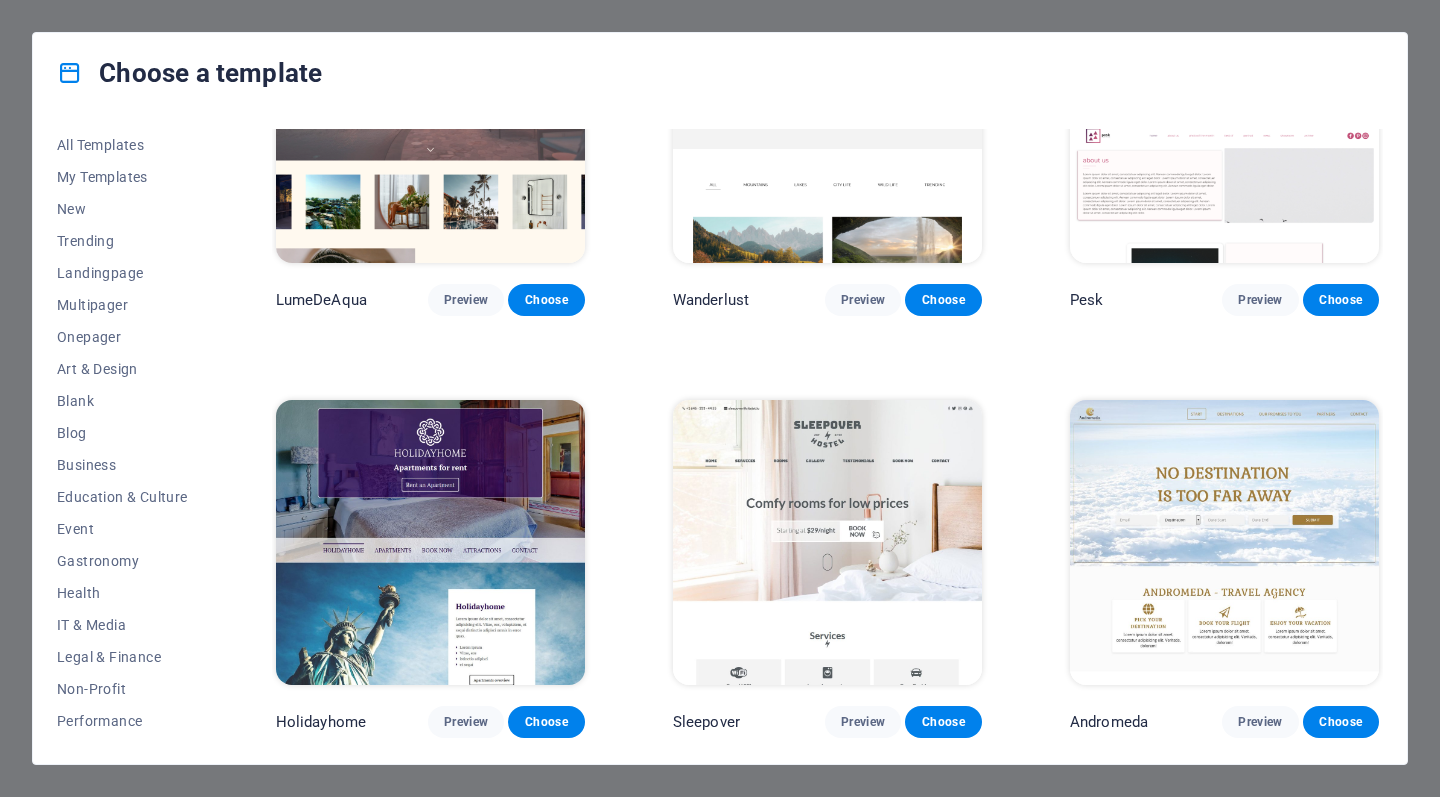 scroll, scrollTop: 161, scrollLeft: 0, axis: vertical 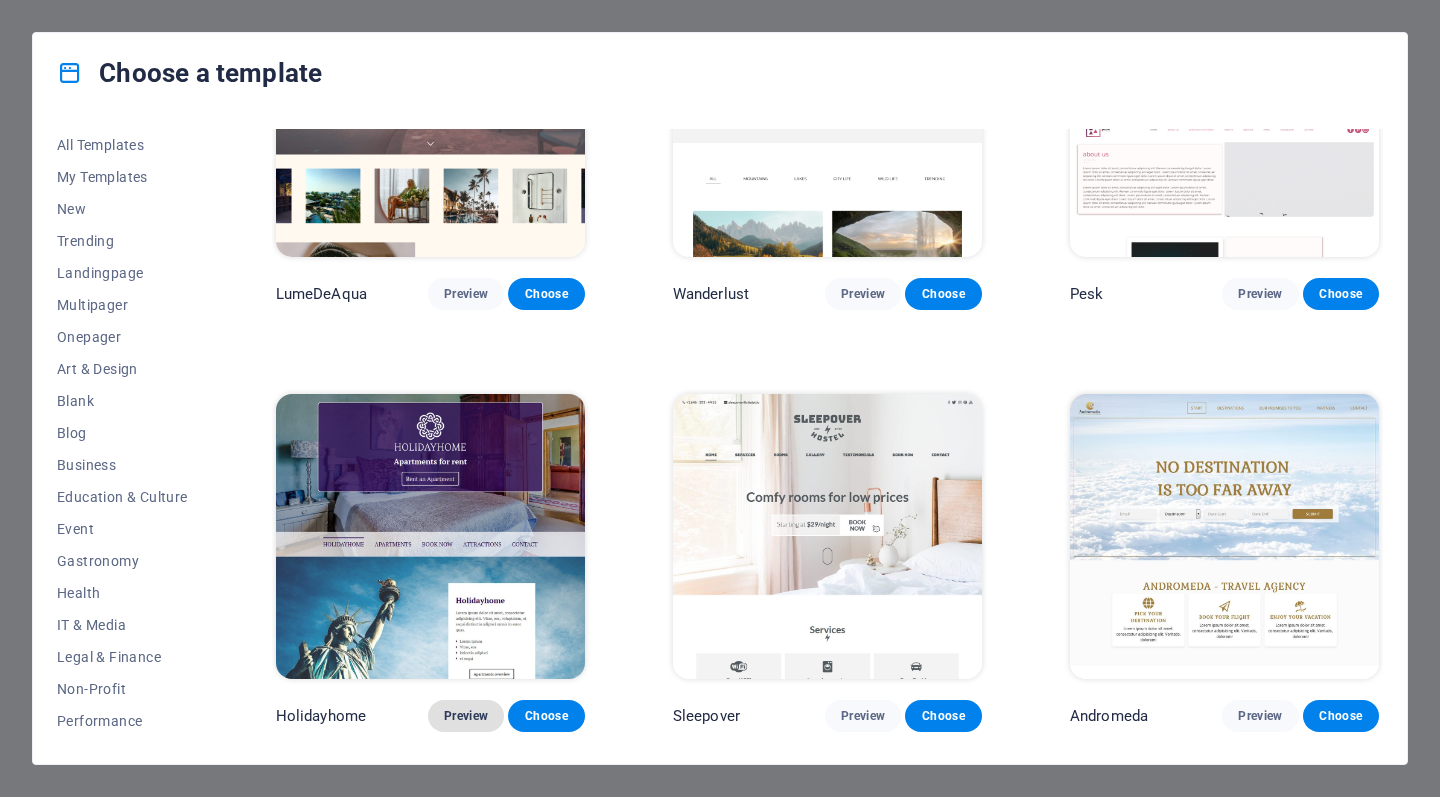 click on "Preview" at bounding box center [466, 716] 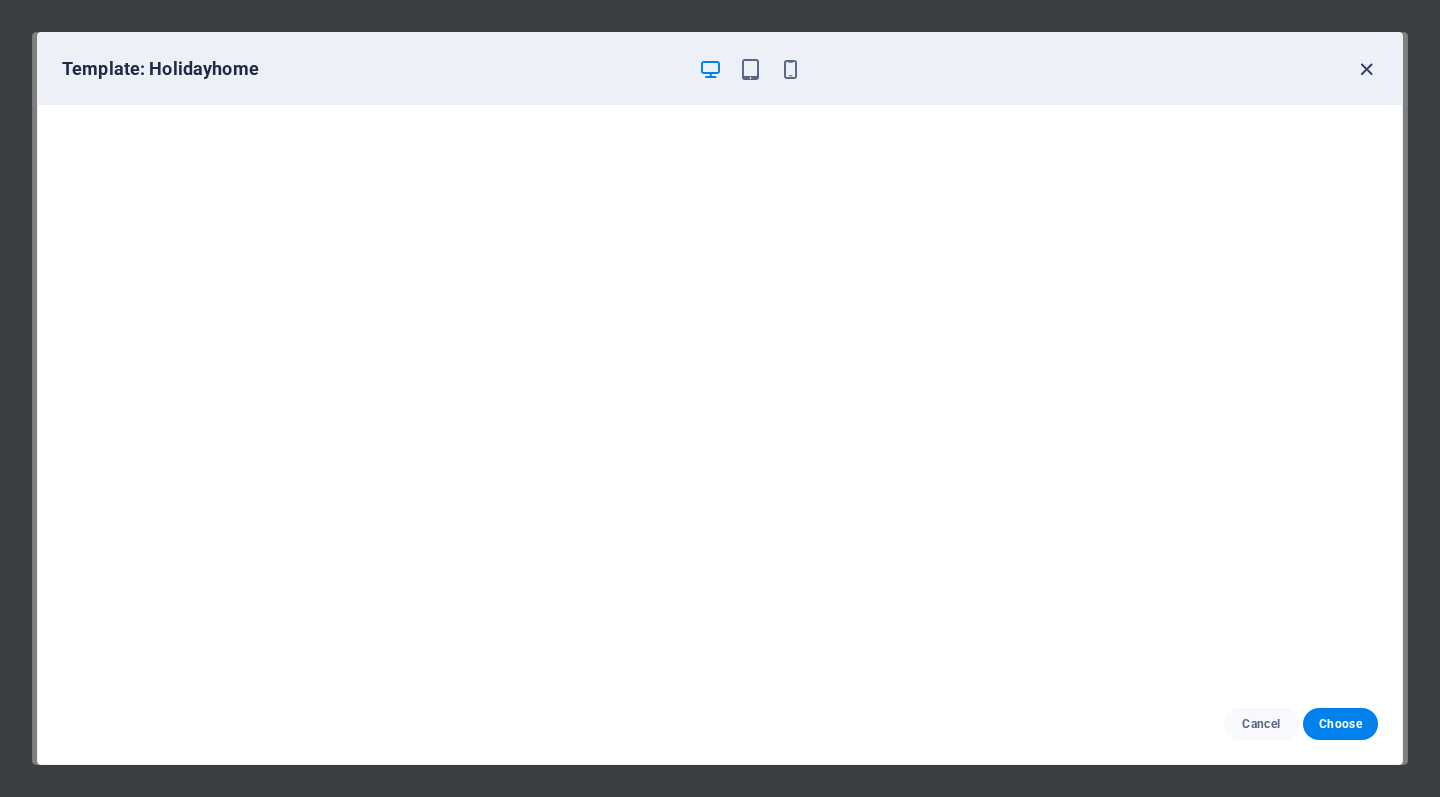 click at bounding box center (1366, 69) 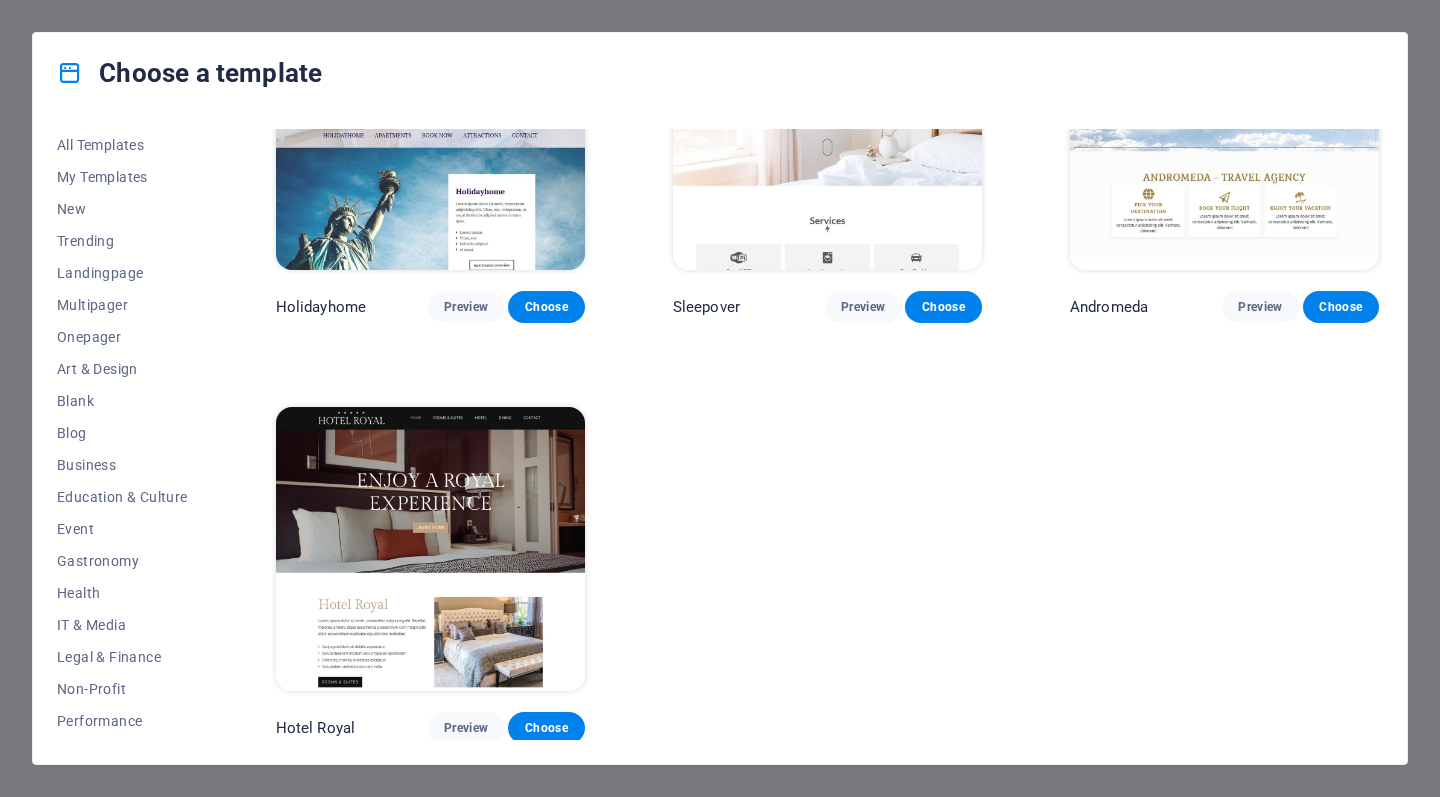 scroll, scrollTop: 569, scrollLeft: 0, axis: vertical 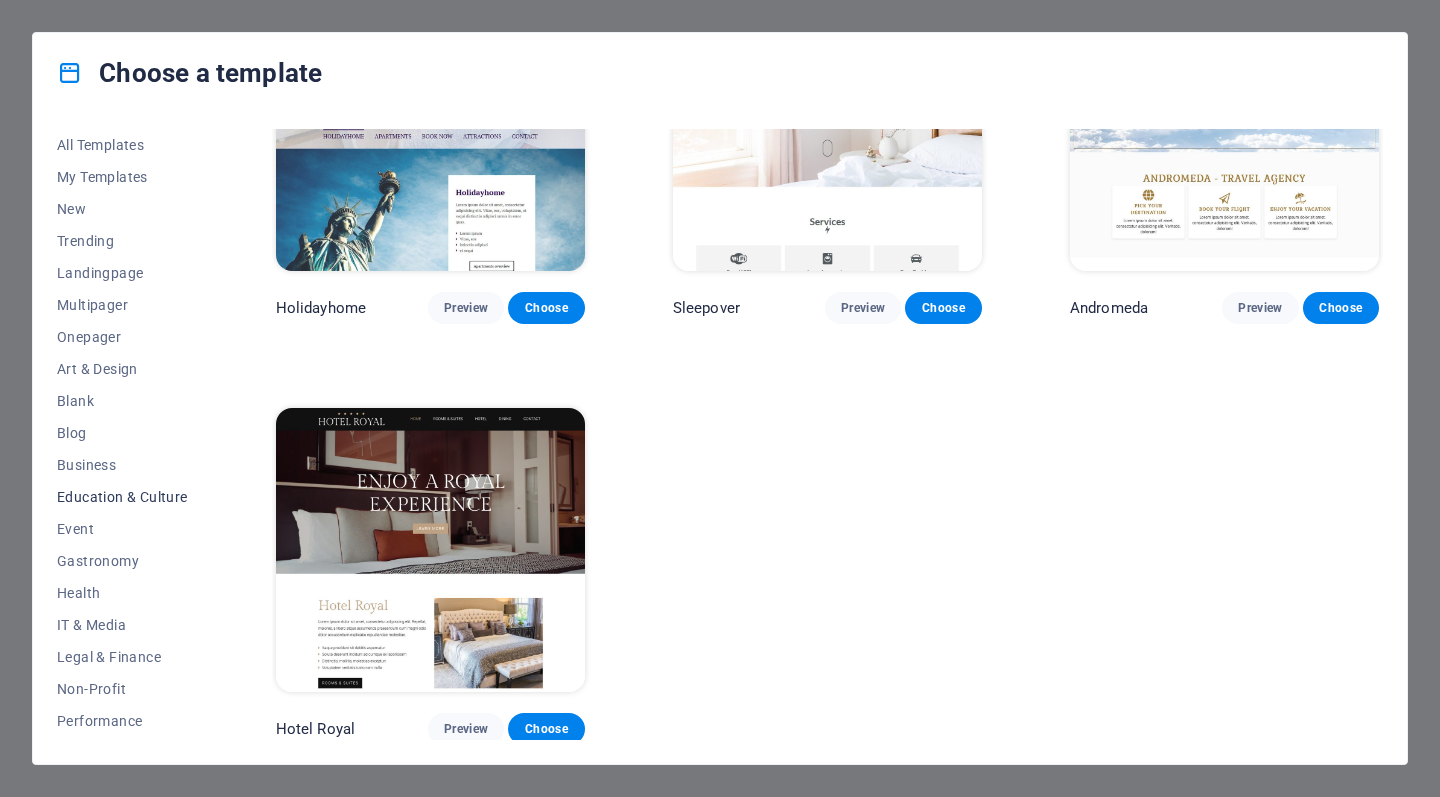 click on "Education & Culture" at bounding box center [122, 497] 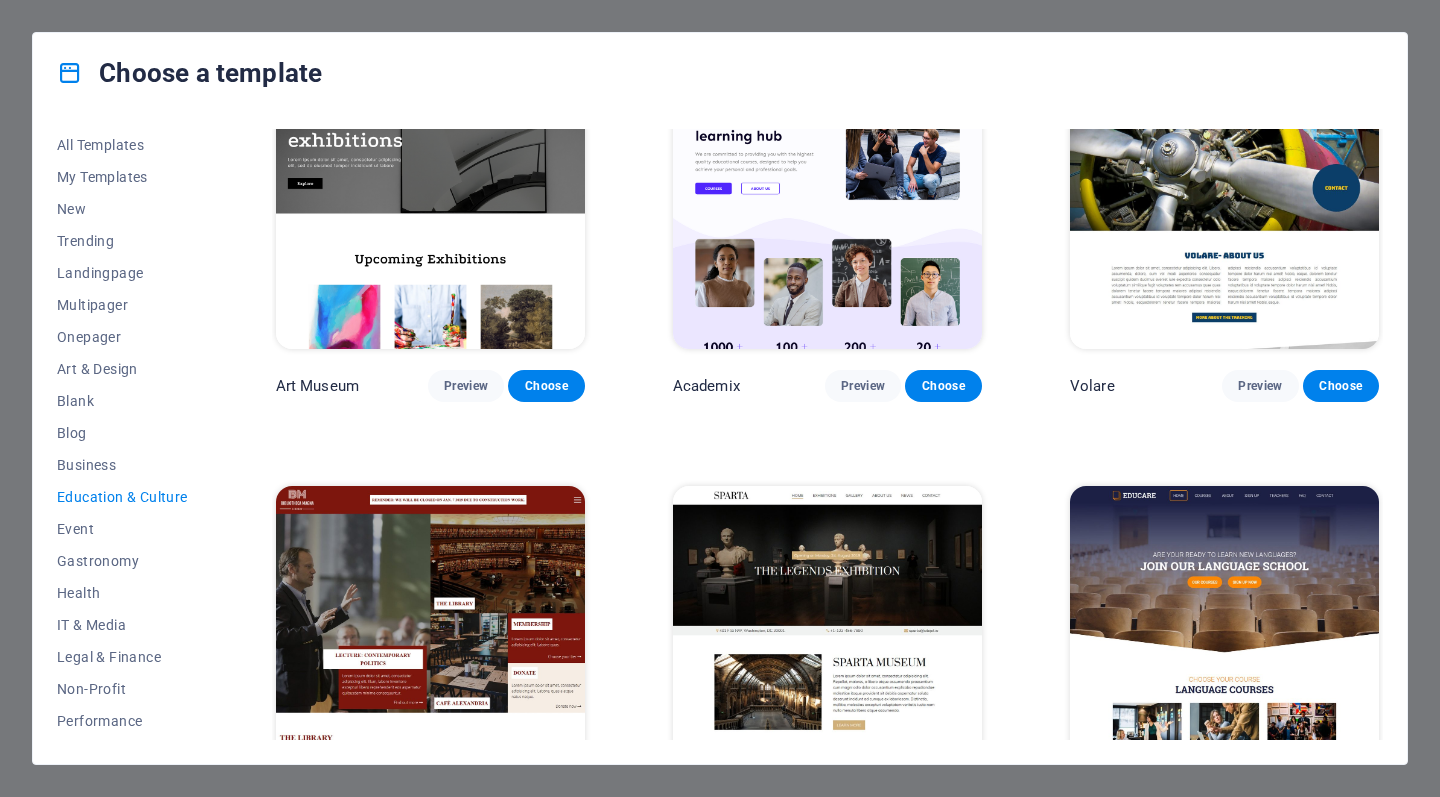 scroll, scrollTop: 157, scrollLeft: 0, axis: vertical 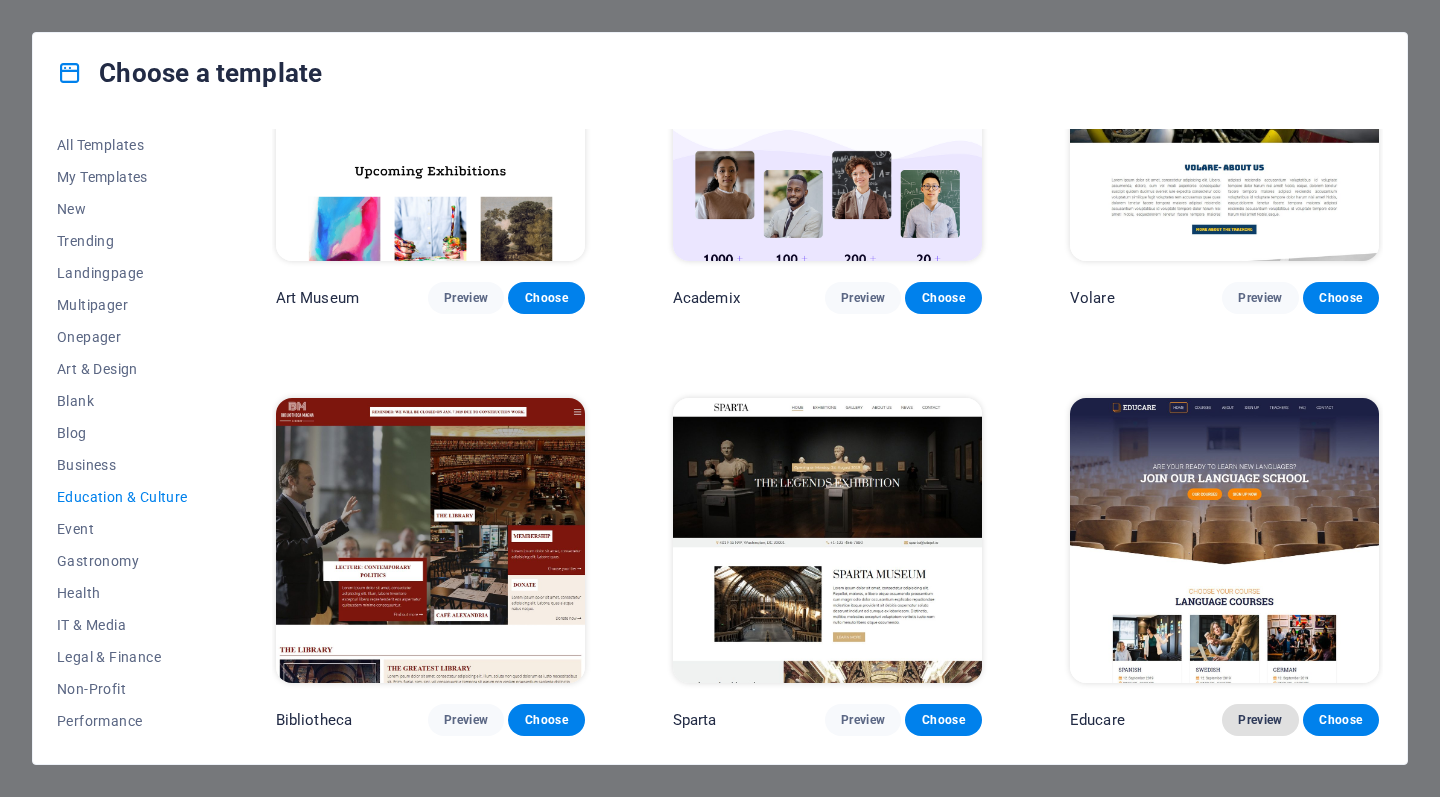 click on "Preview" at bounding box center (1260, 720) 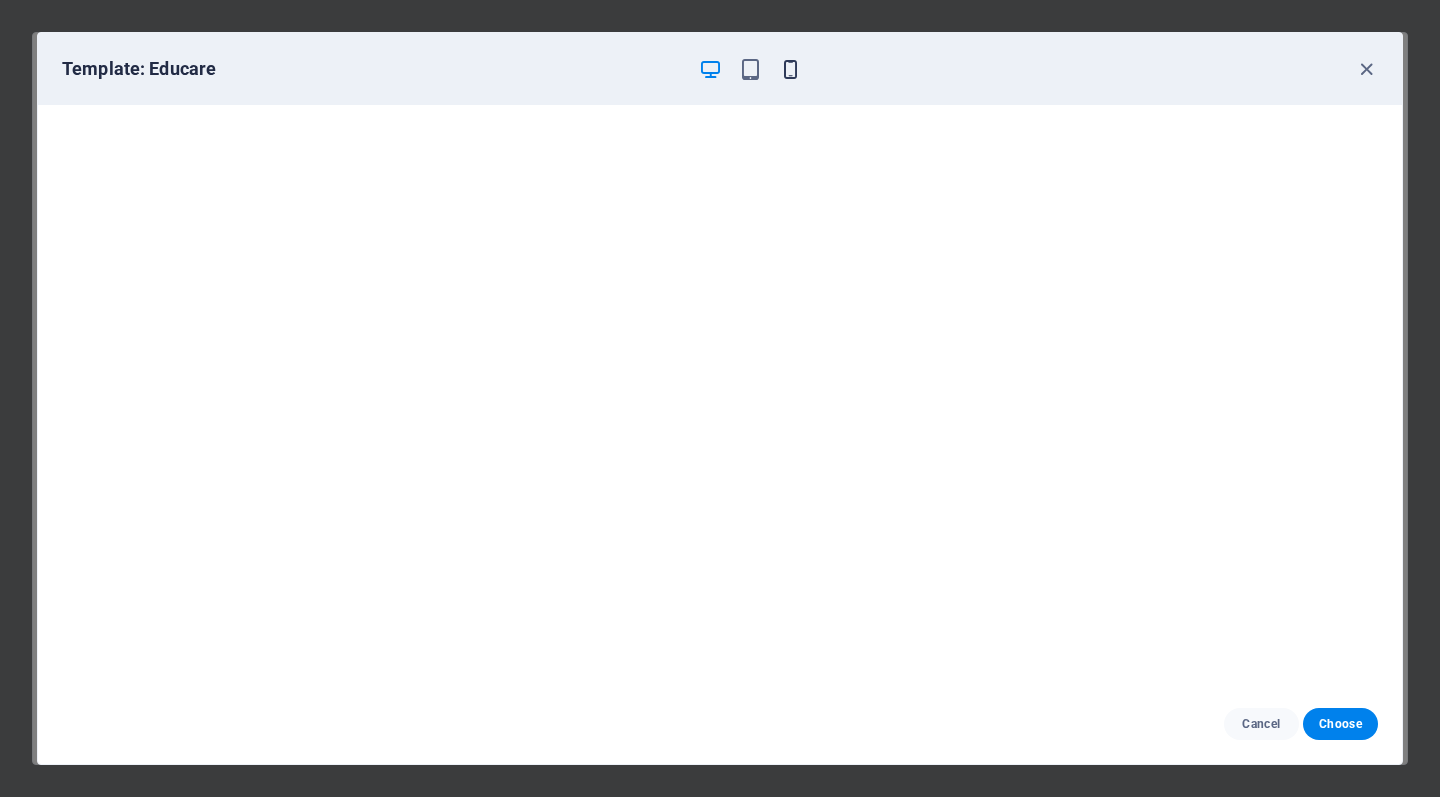 click at bounding box center [790, 69] 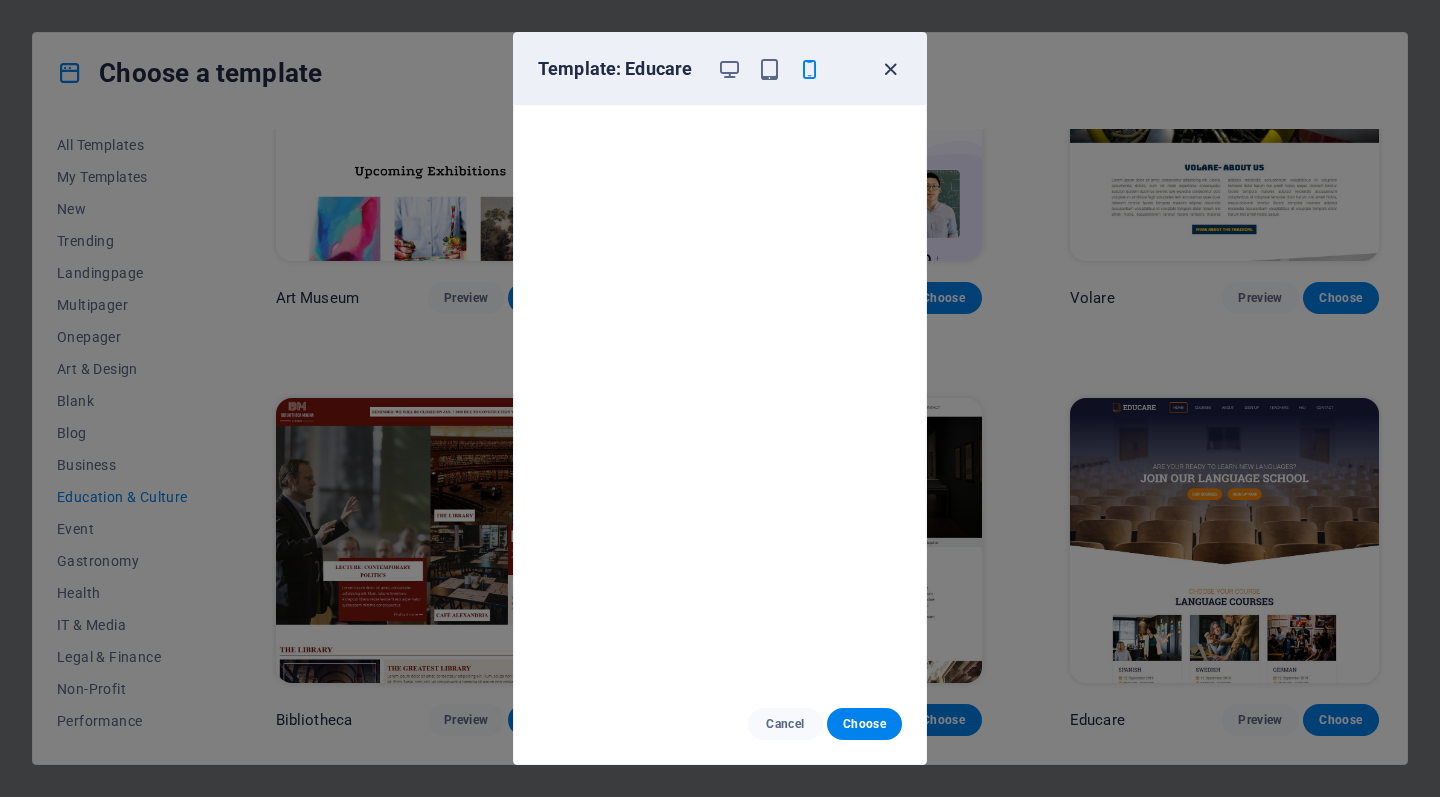 click at bounding box center [890, 69] 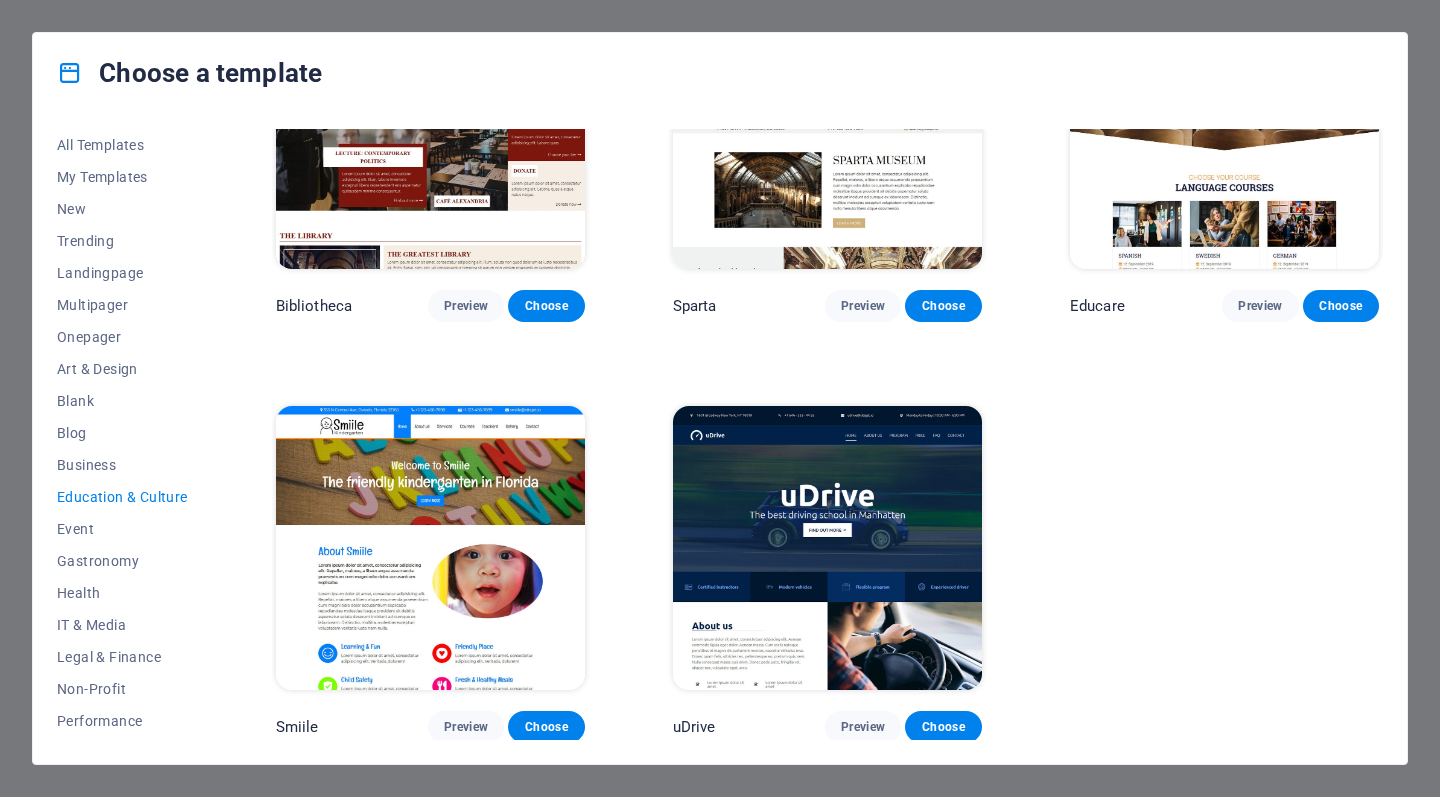 scroll, scrollTop: 569, scrollLeft: 0, axis: vertical 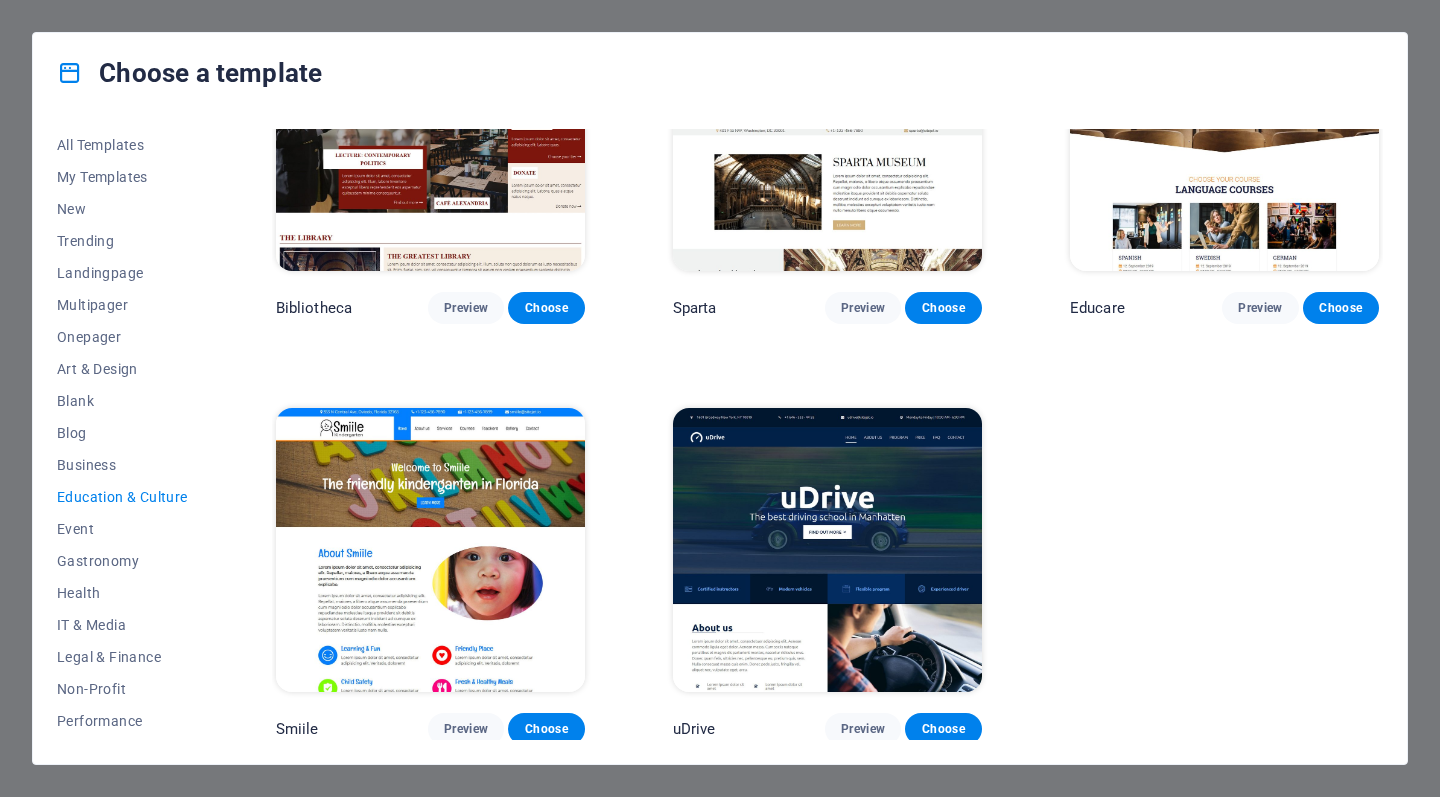 click on "Choose a template" at bounding box center (720, 73) 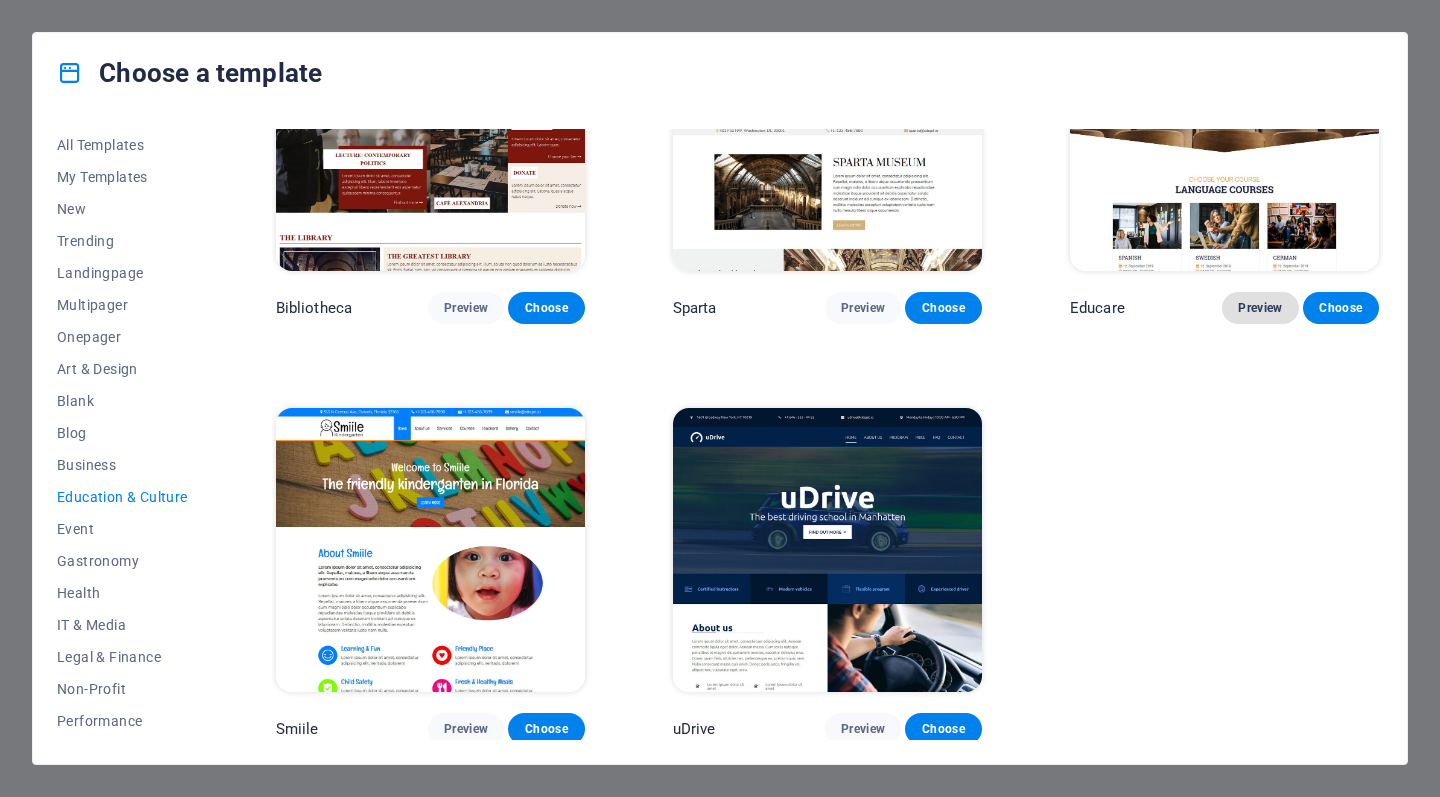 click on "Preview" at bounding box center (1260, 308) 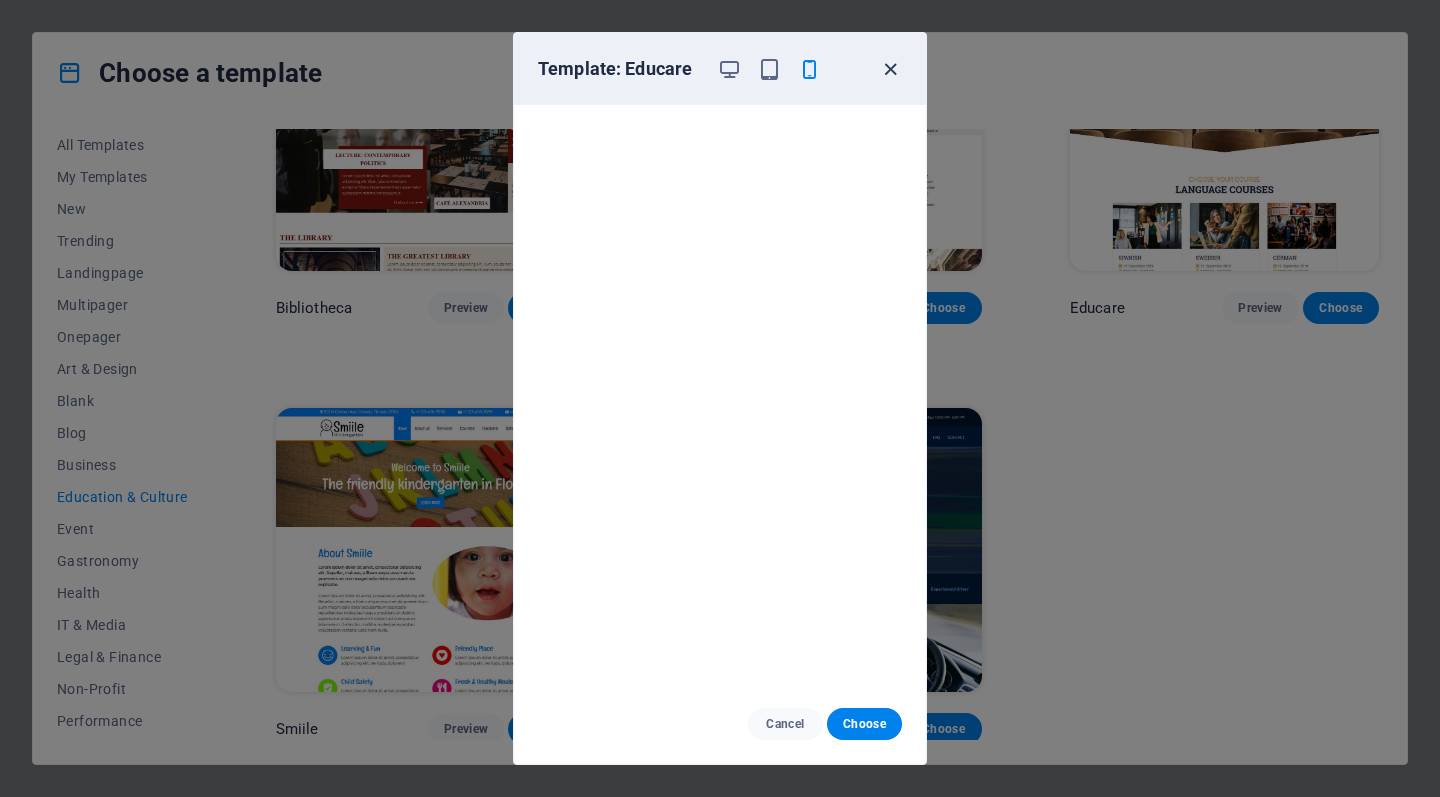 click at bounding box center [890, 69] 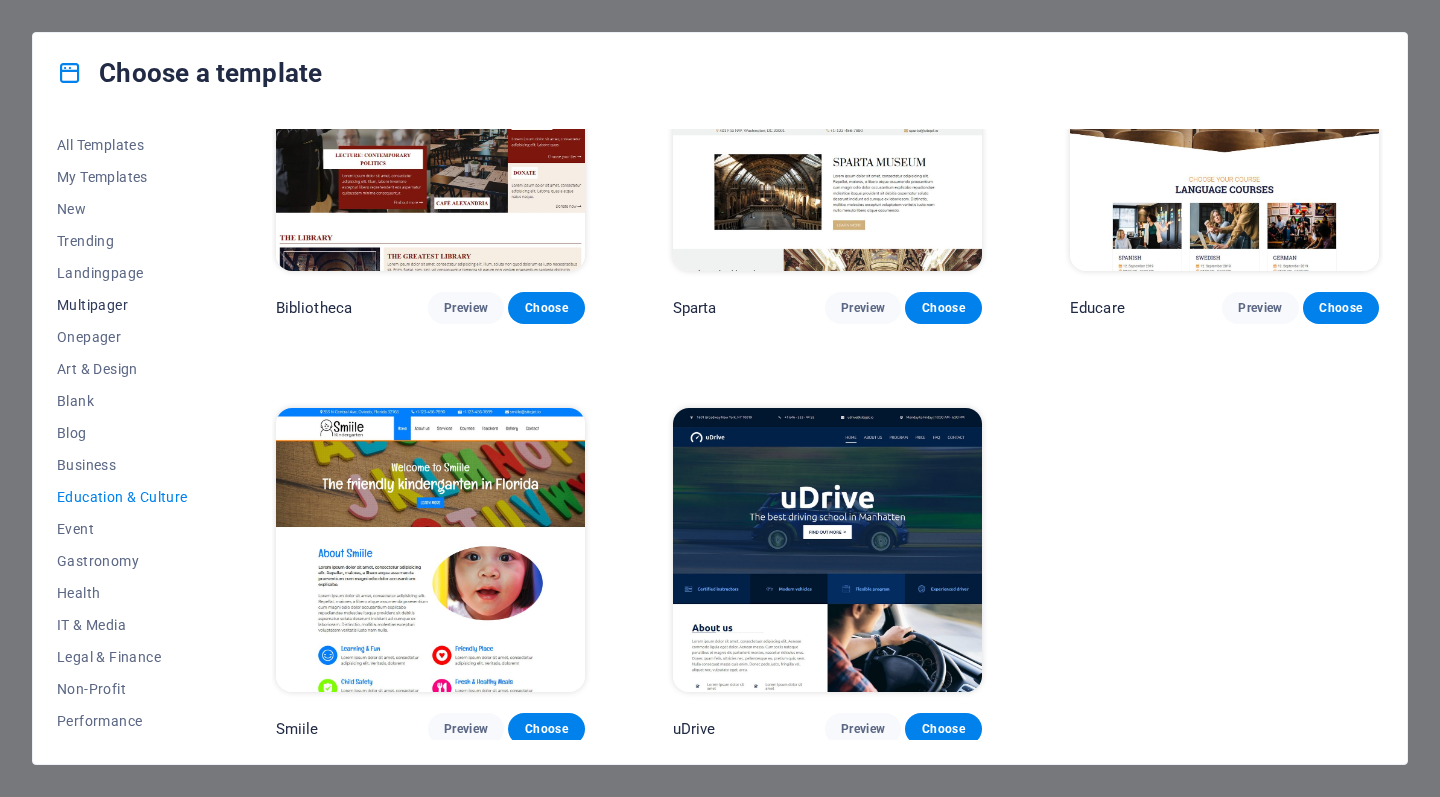 scroll, scrollTop: 0, scrollLeft: 0, axis: both 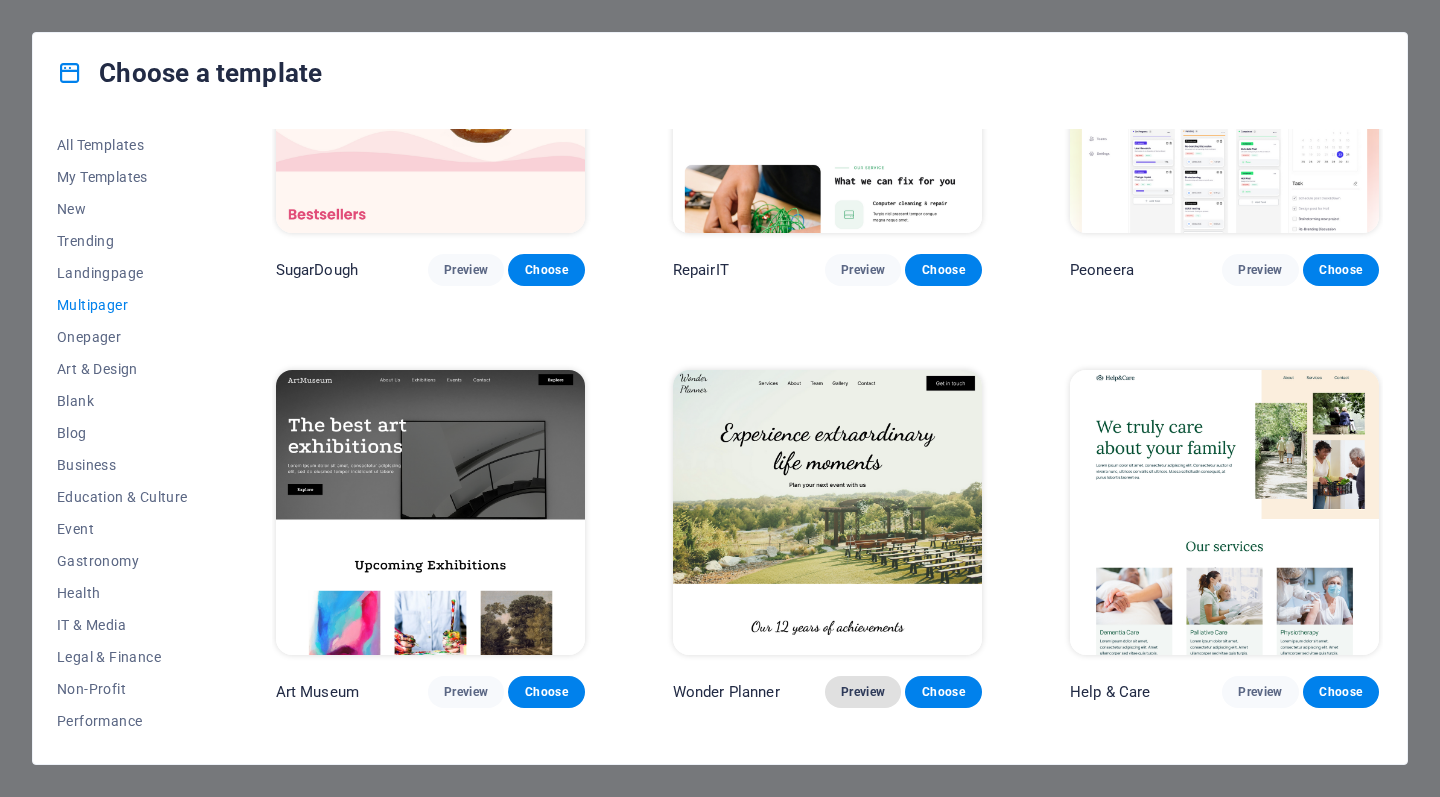 click on "Preview" at bounding box center (863, 692) 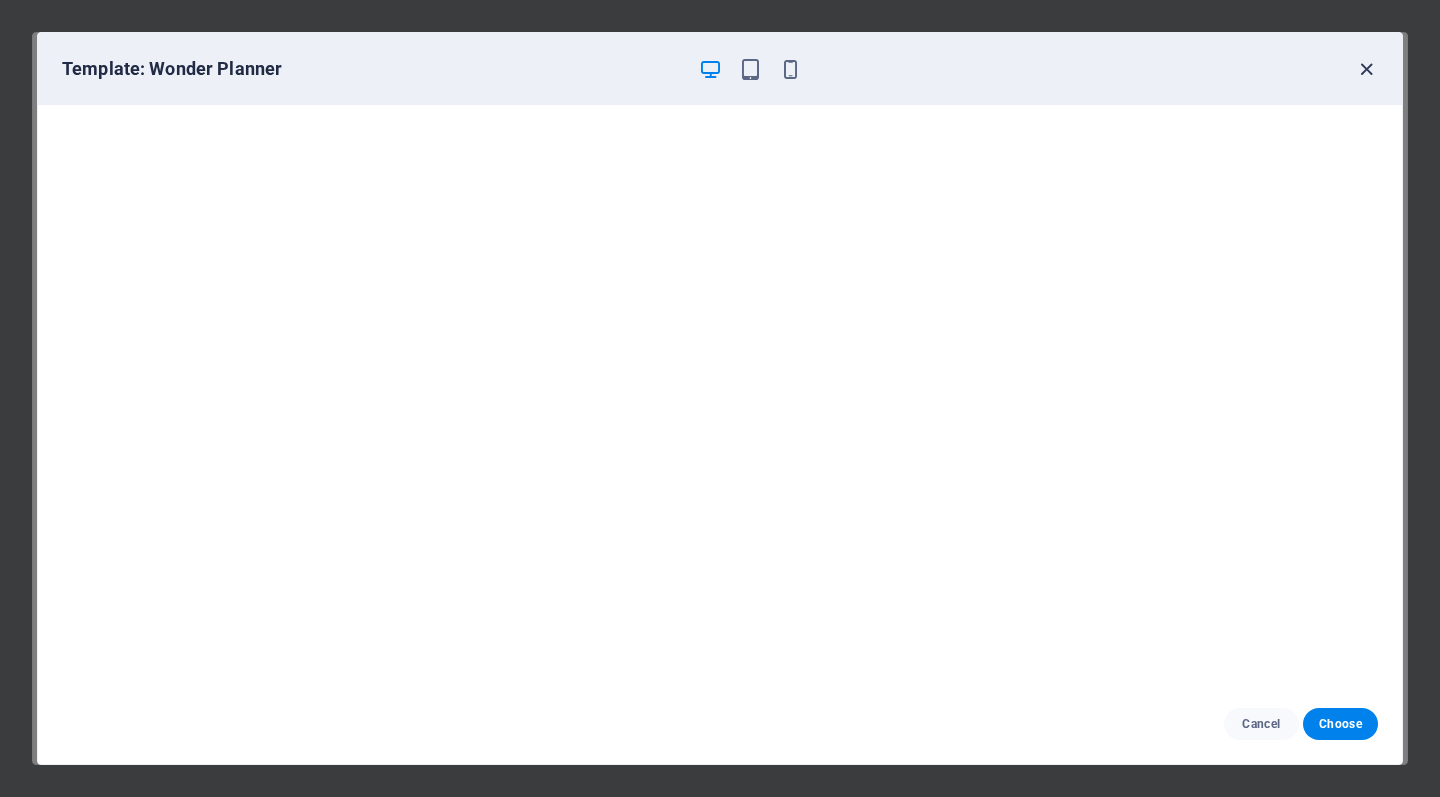 click at bounding box center [1366, 69] 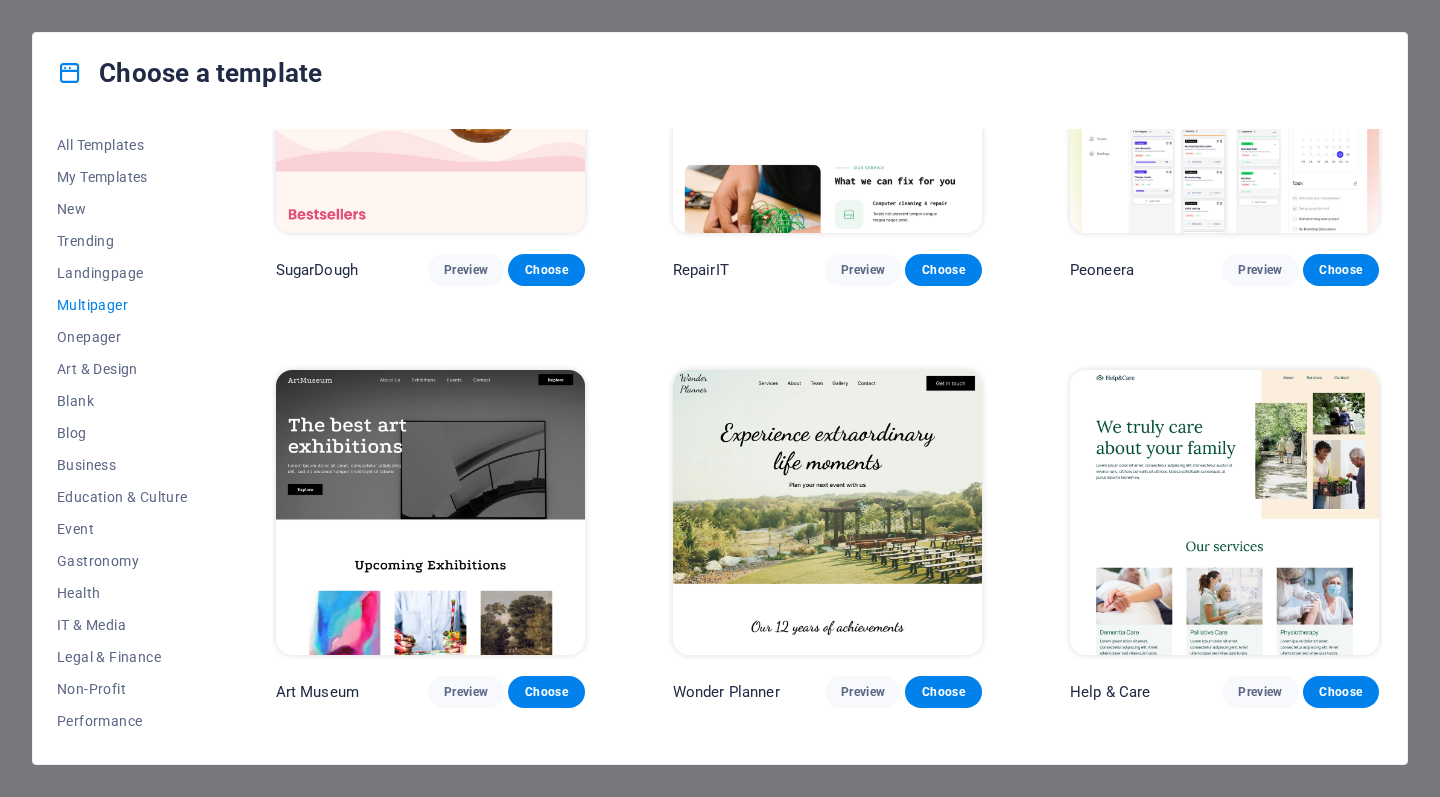 scroll, scrollTop: 235, scrollLeft: 0, axis: vertical 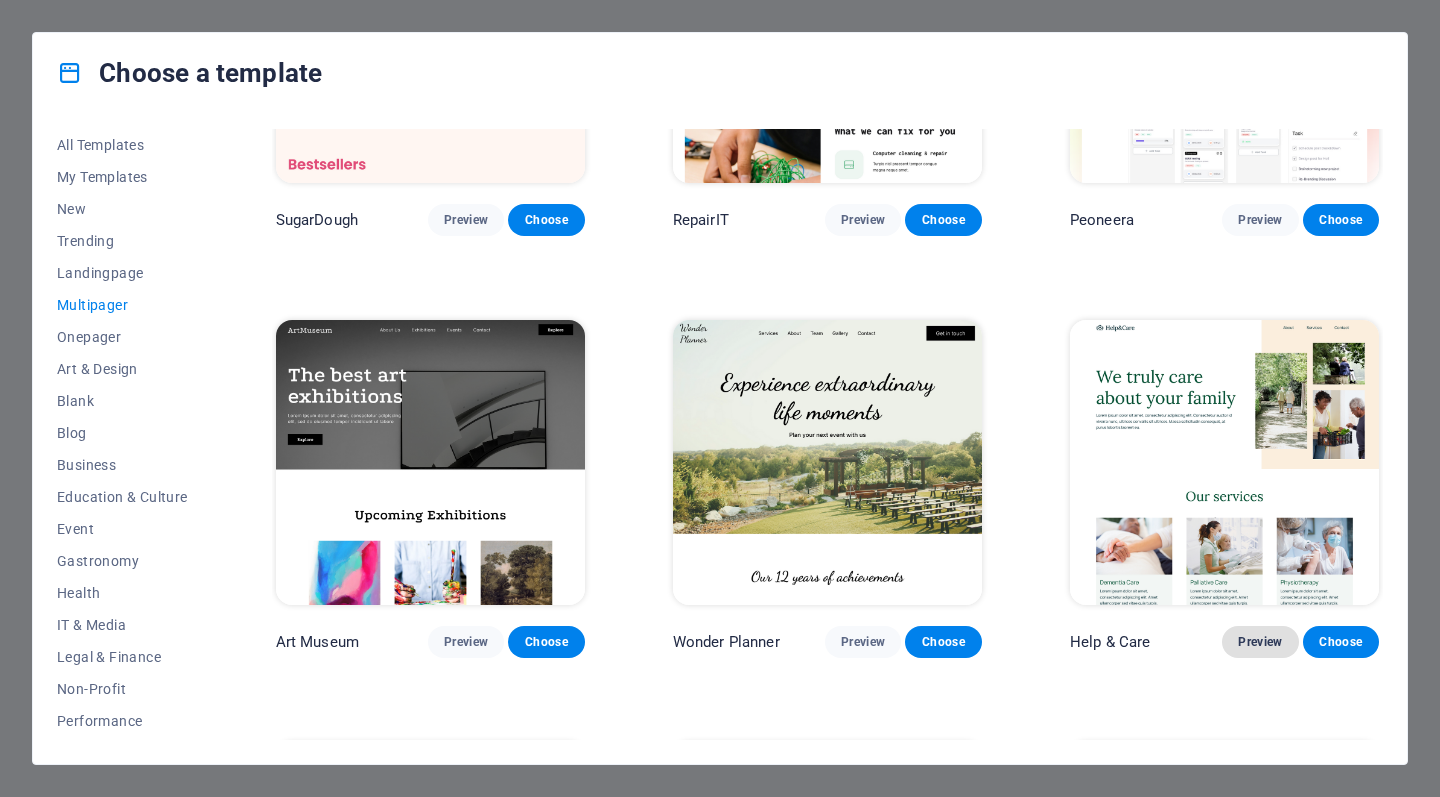 click on "Preview" at bounding box center [1260, 642] 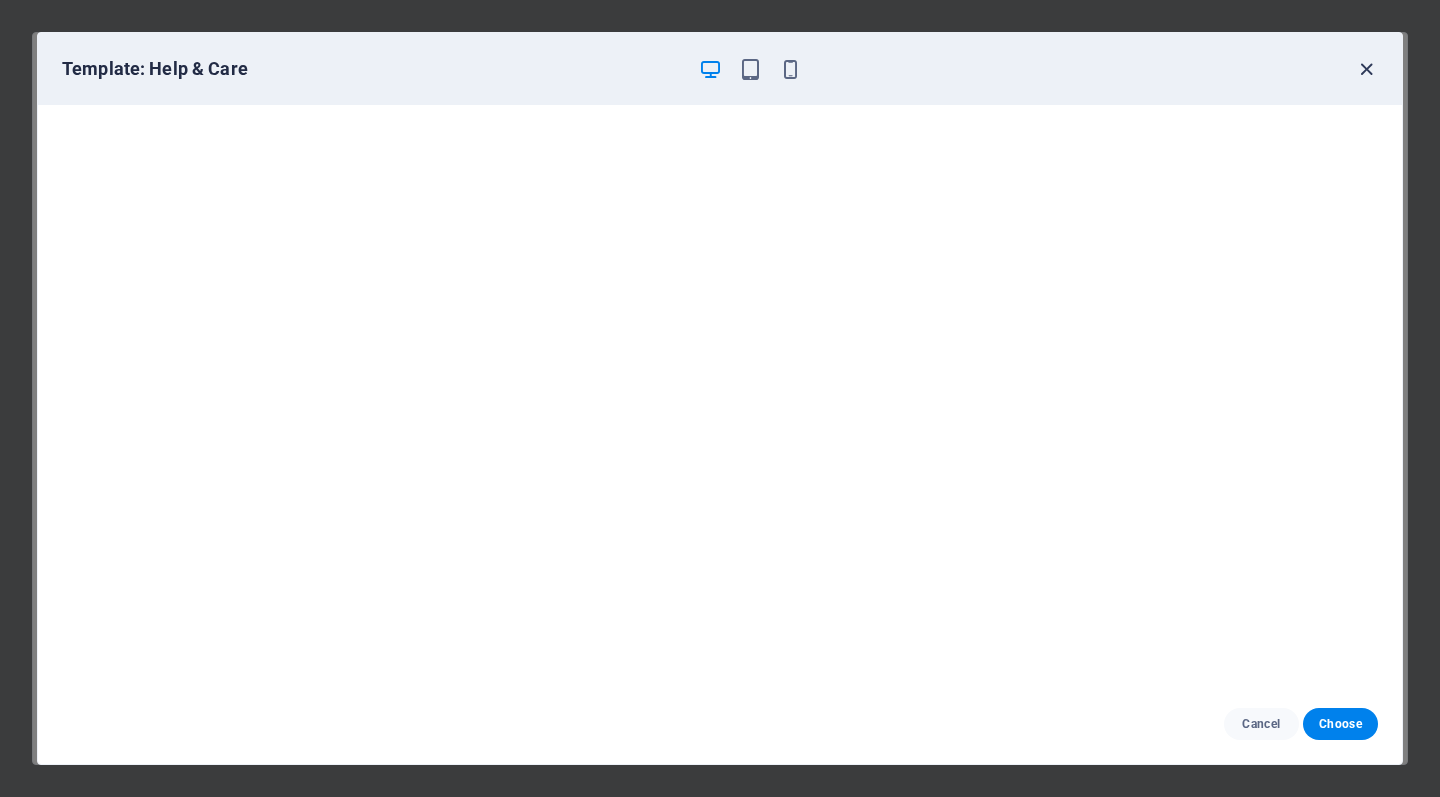 click at bounding box center [1366, 69] 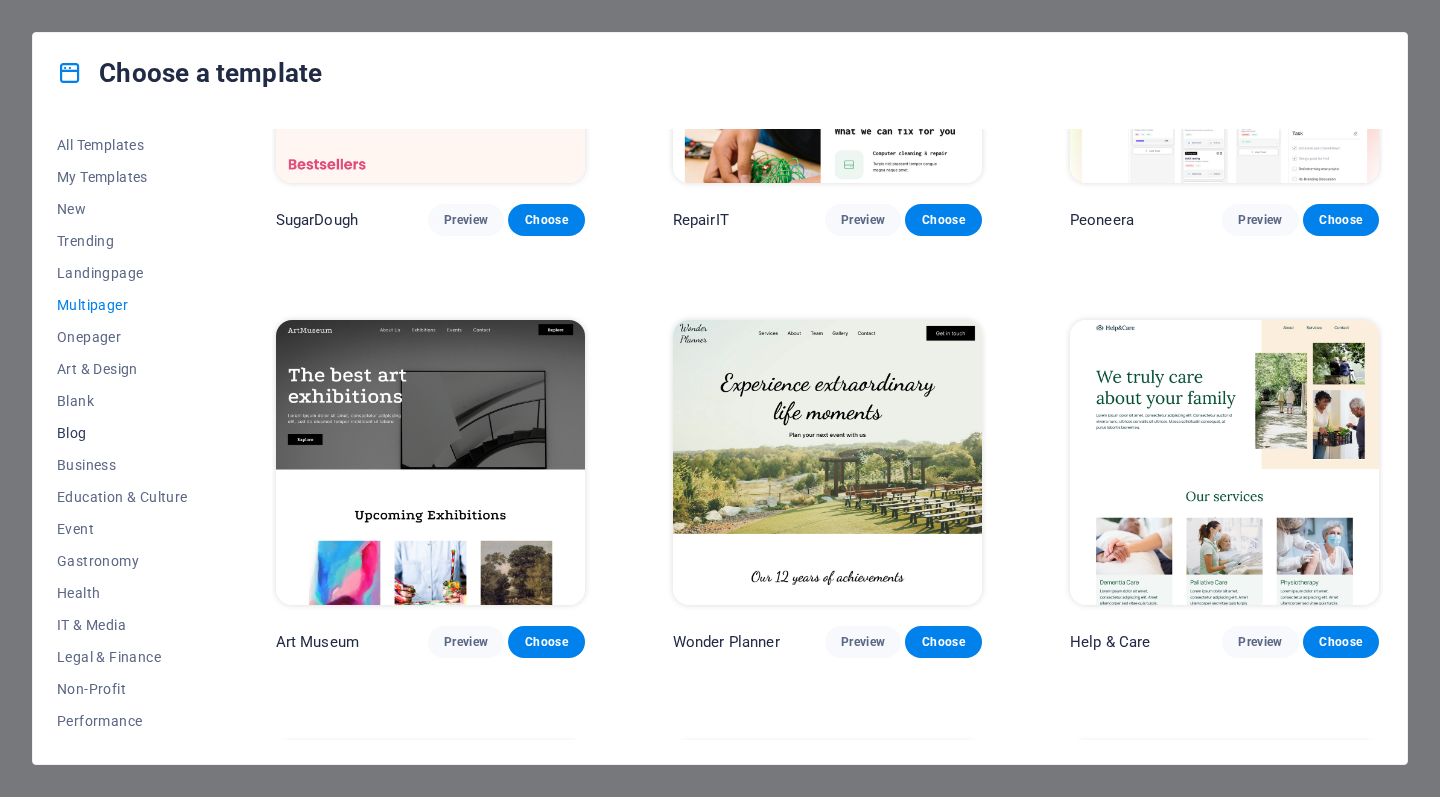 click on "Blog" at bounding box center [122, 433] 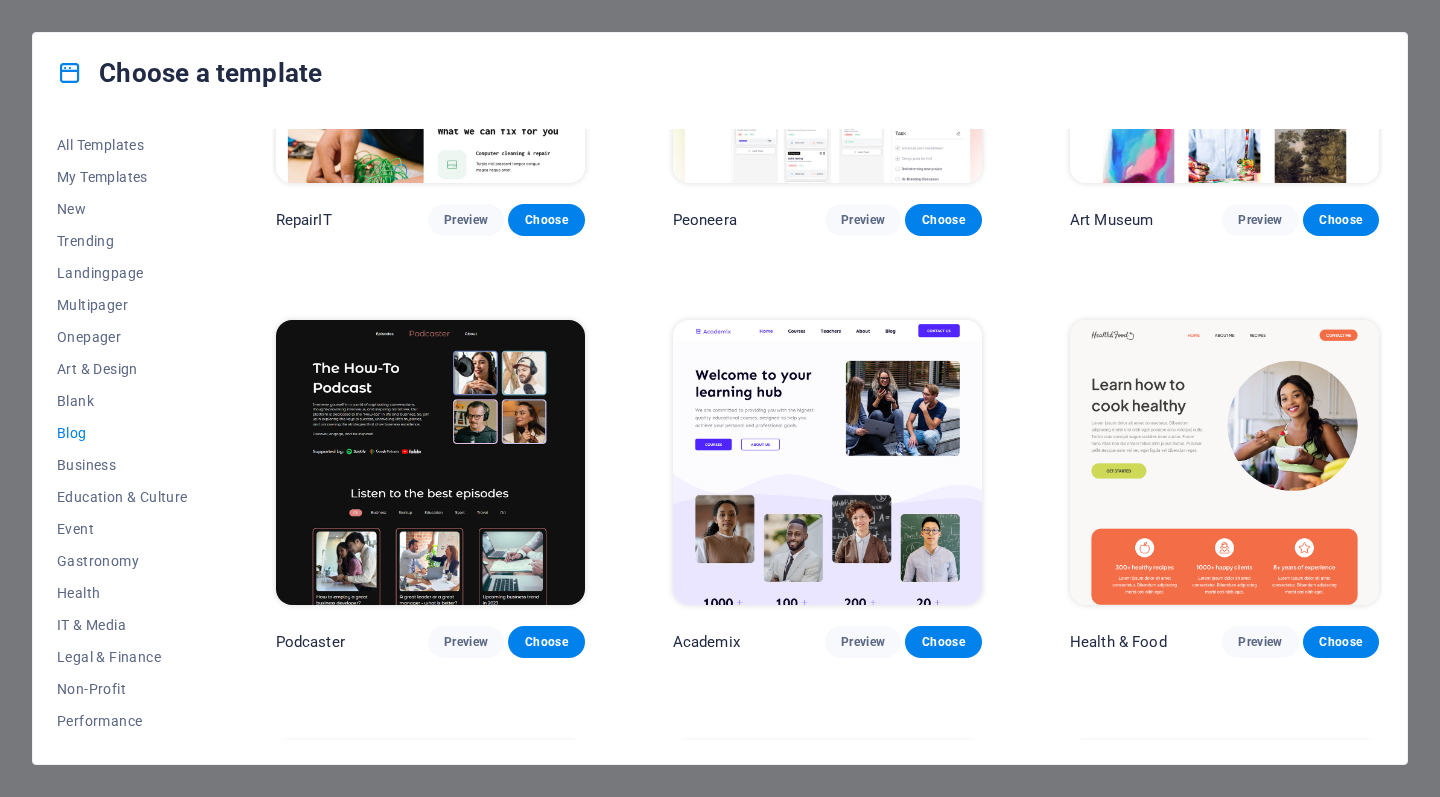 scroll, scrollTop: 146, scrollLeft: 0, axis: vertical 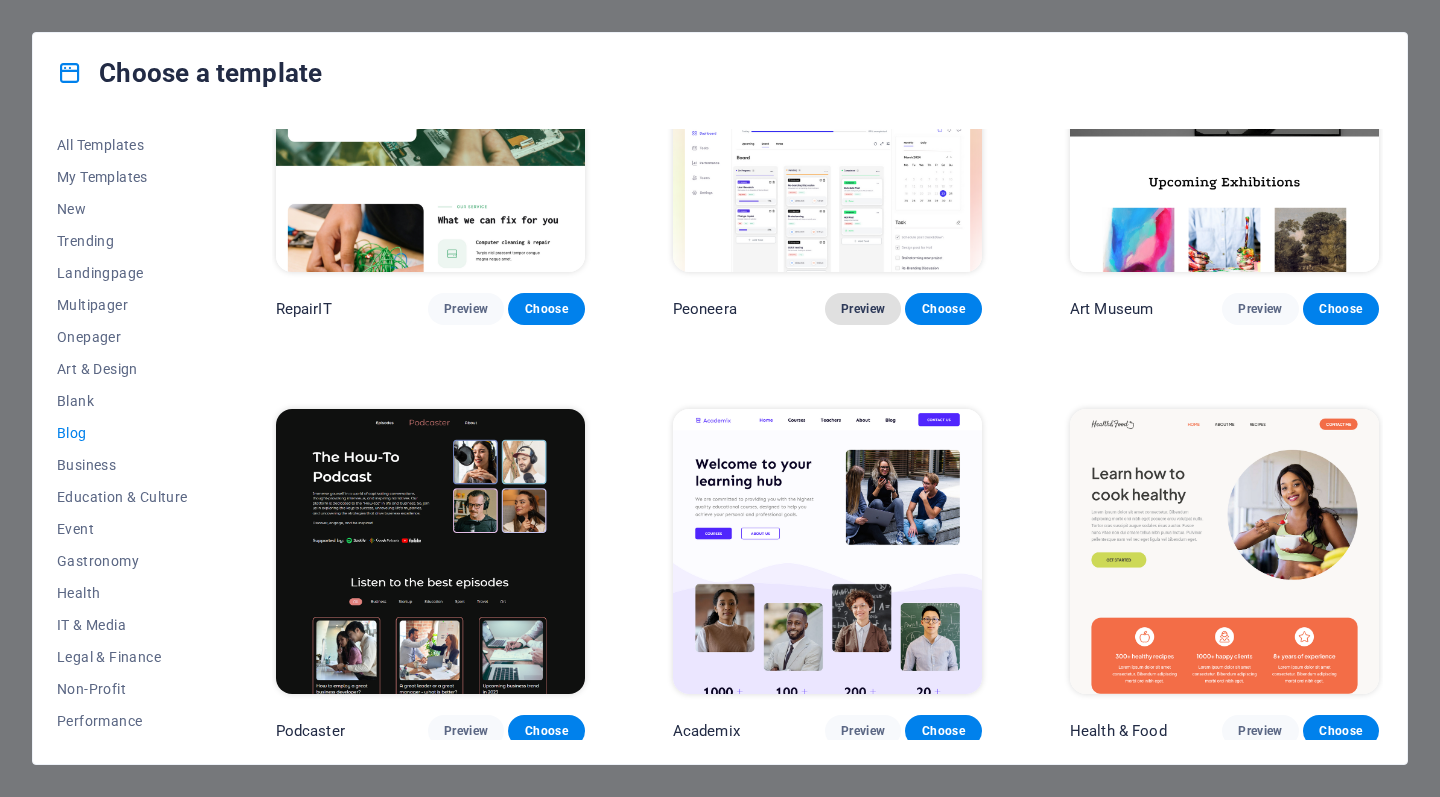 click on "Preview" at bounding box center (863, 309) 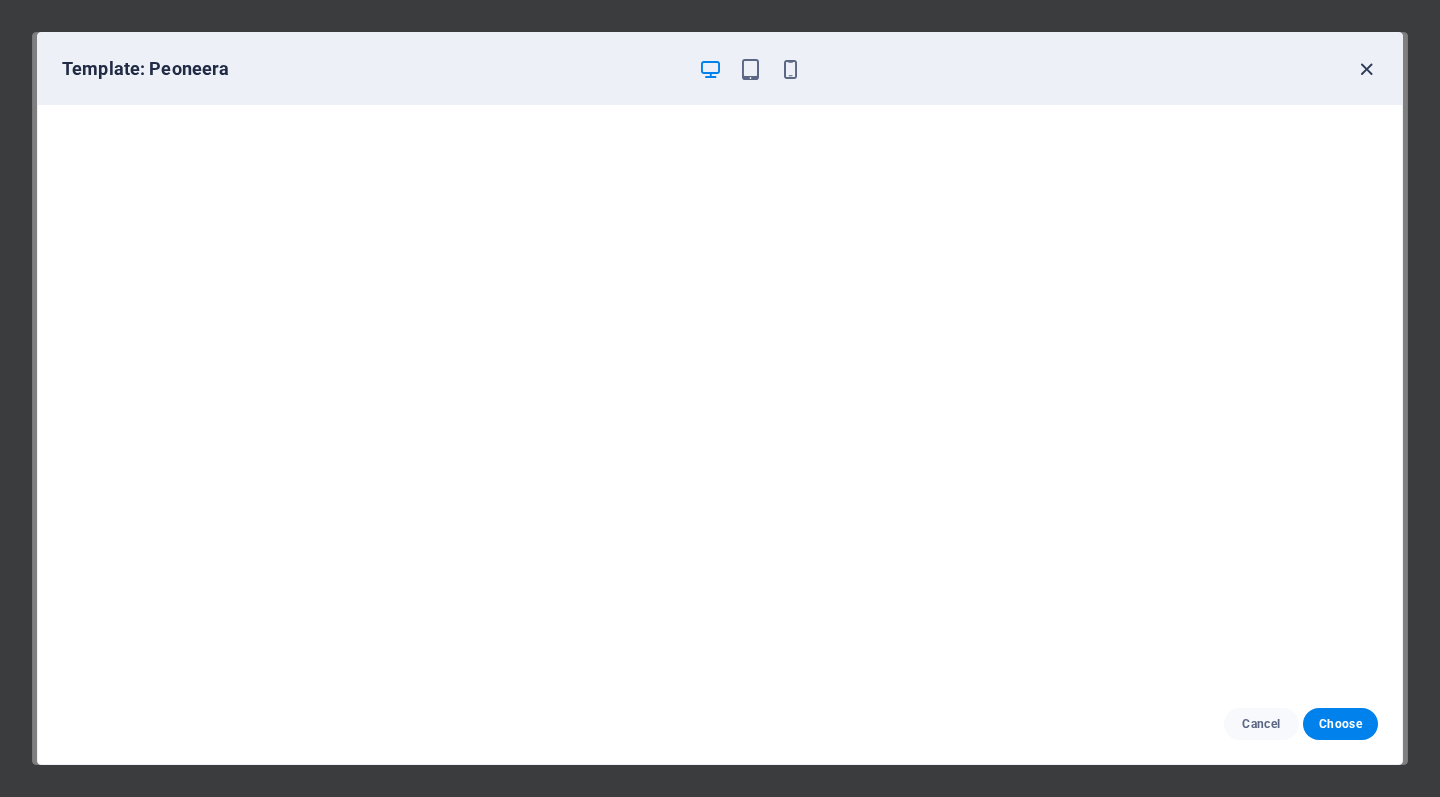 click at bounding box center [1366, 69] 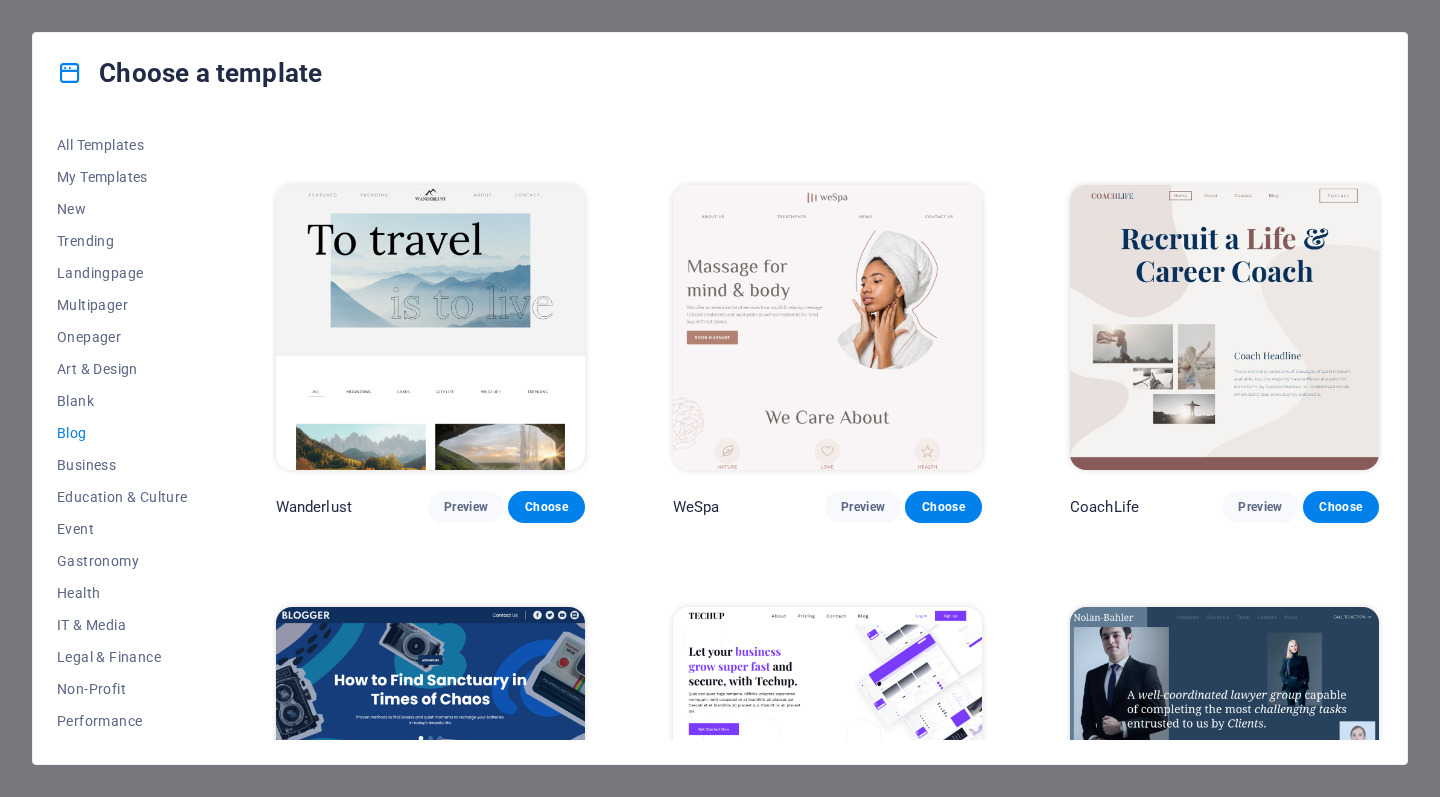 scroll, scrollTop: 1219, scrollLeft: 0, axis: vertical 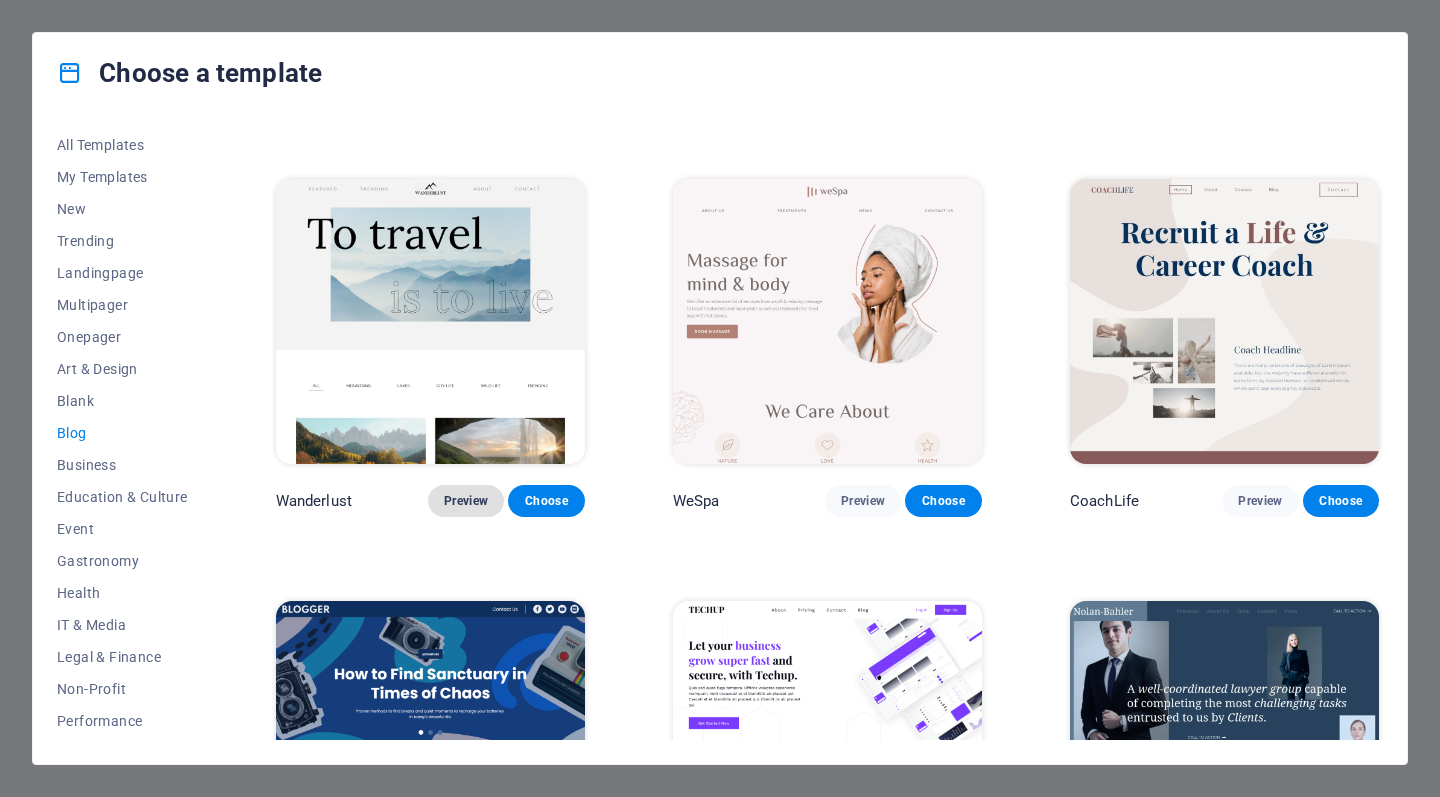 click on "Preview" at bounding box center [466, 501] 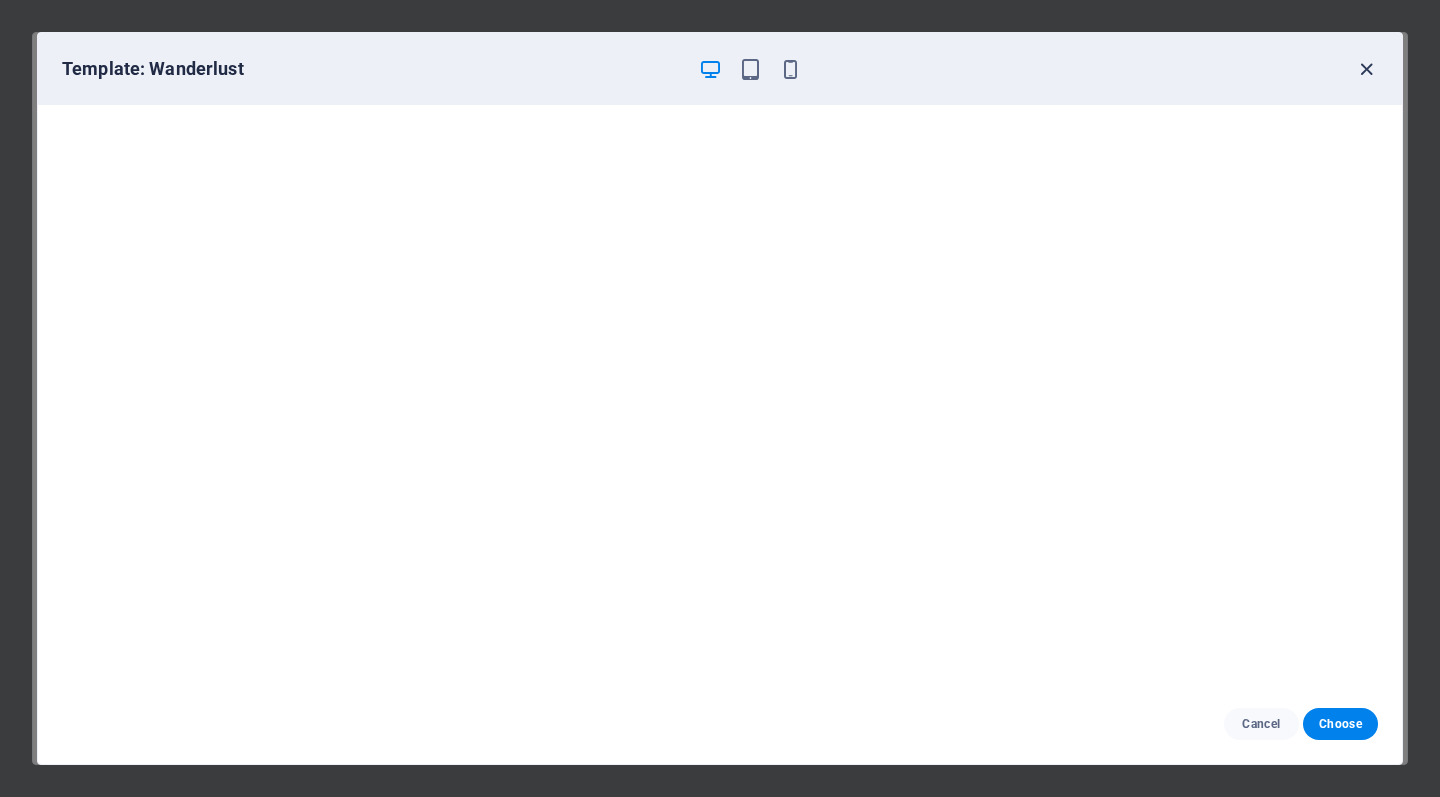 click at bounding box center [1366, 69] 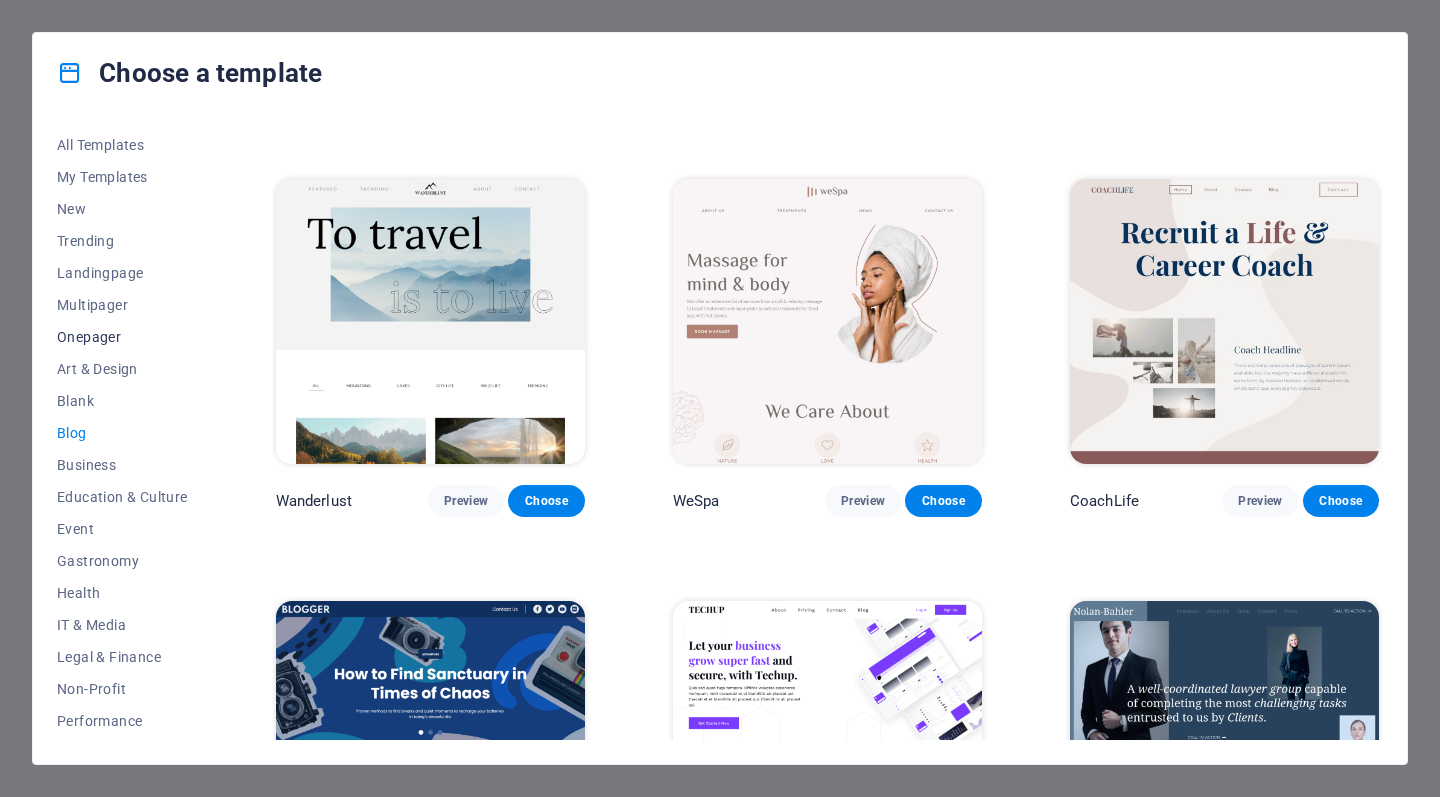 click on "Onepager" at bounding box center (122, 337) 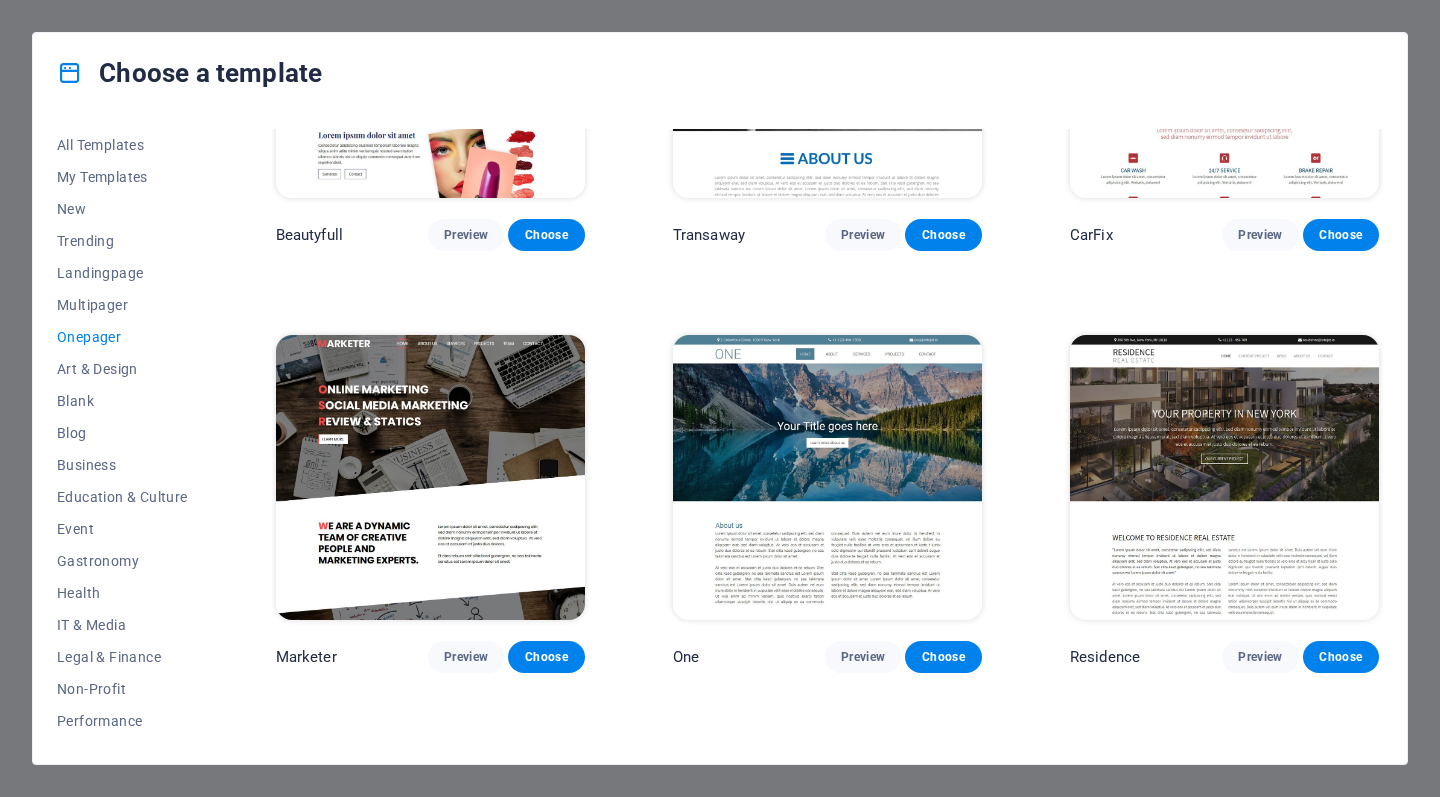 scroll, scrollTop: 8237, scrollLeft: 0, axis: vertical 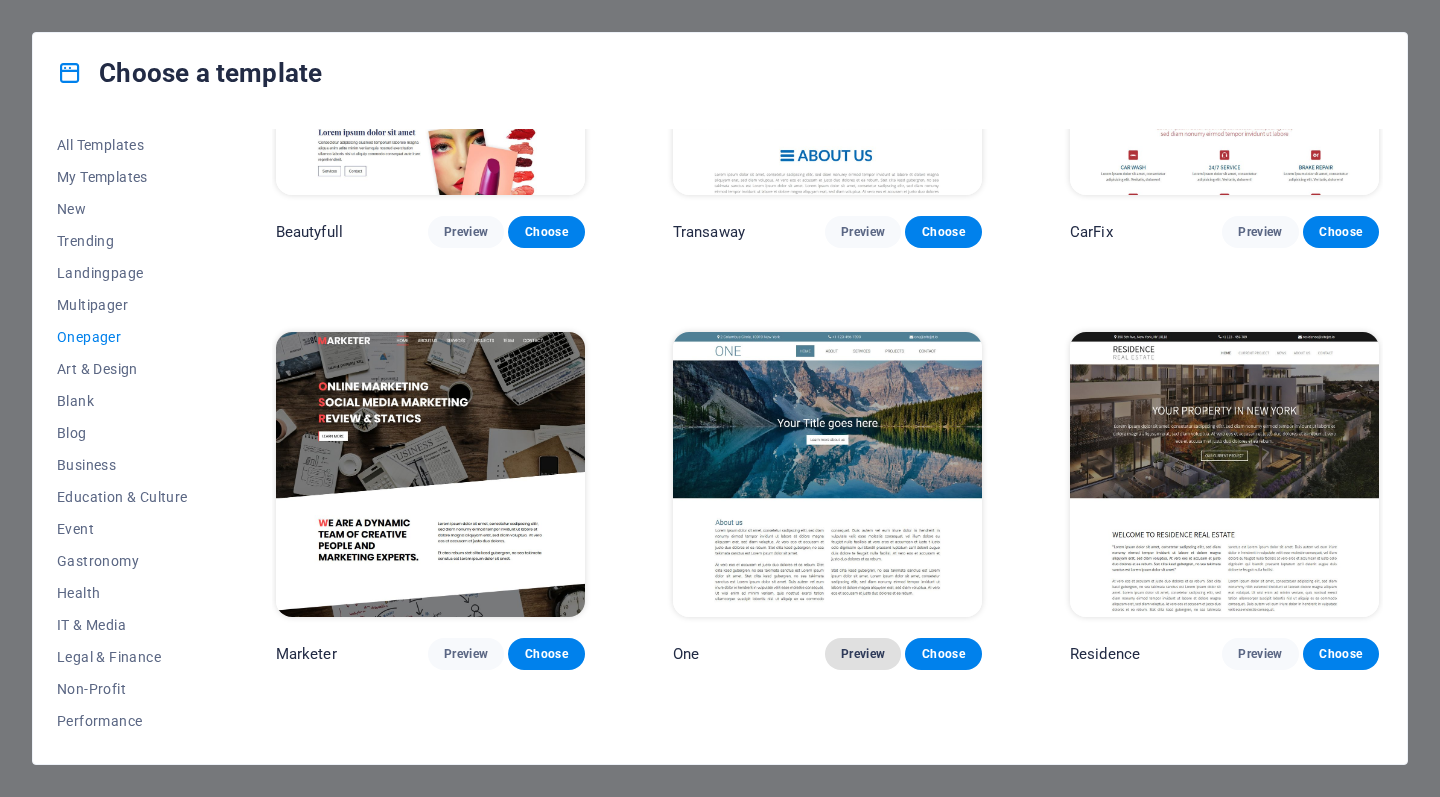 click on "Preview" at bounding box center (863, 654) 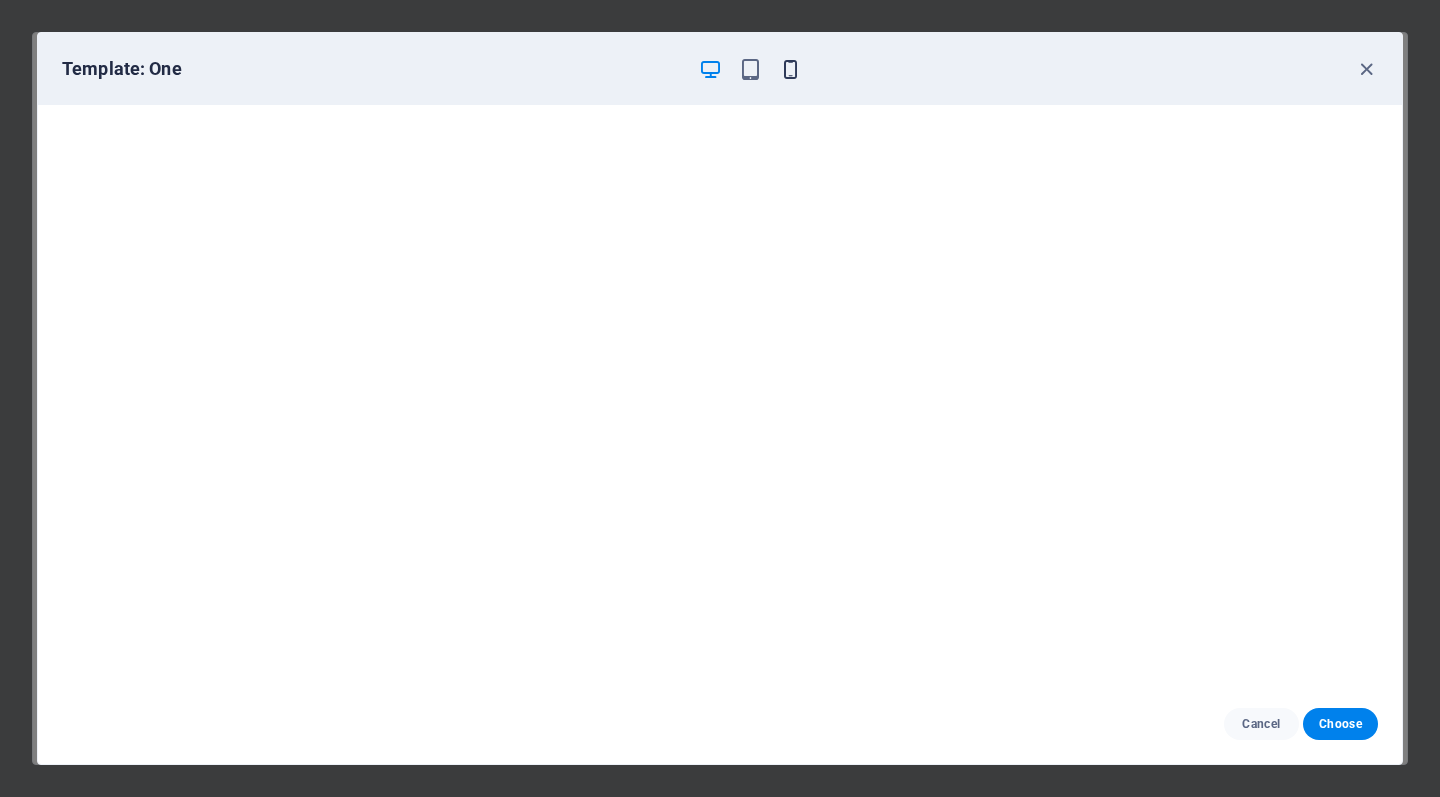 click at bounding box center (790, 69) 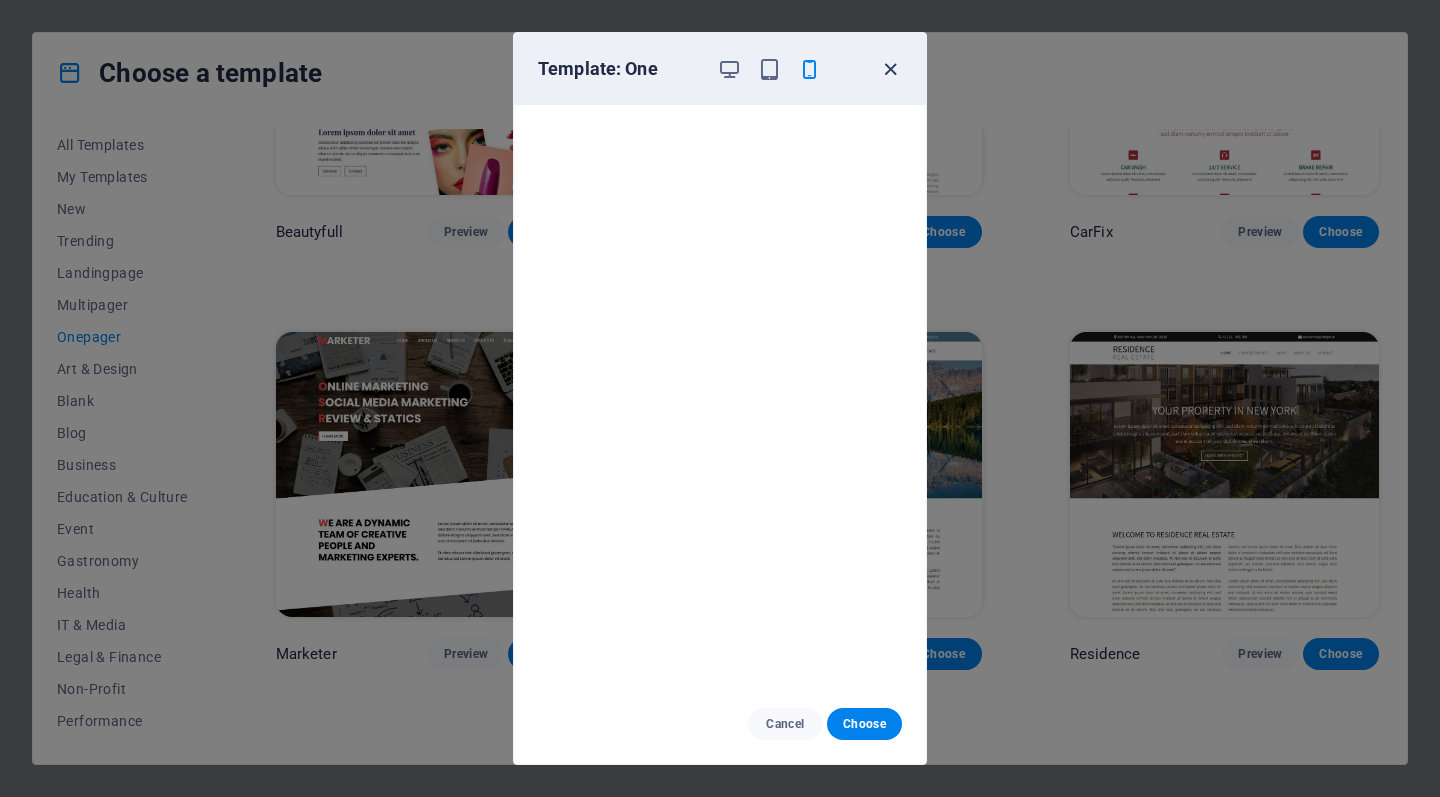 click at bounding box center (890, 69) 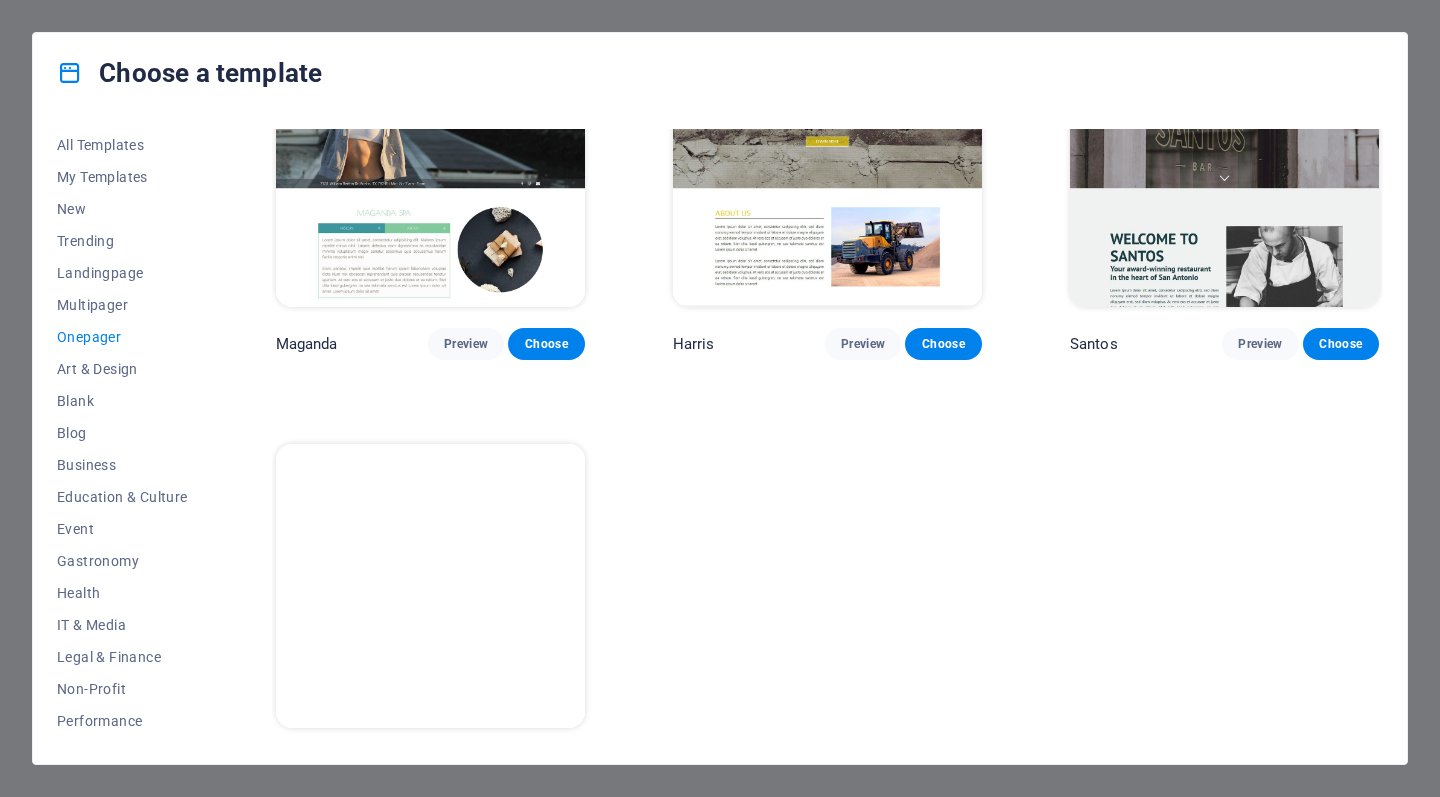 scroll, scrollTop: 9389, scrollLeft: 0, axis: vertical 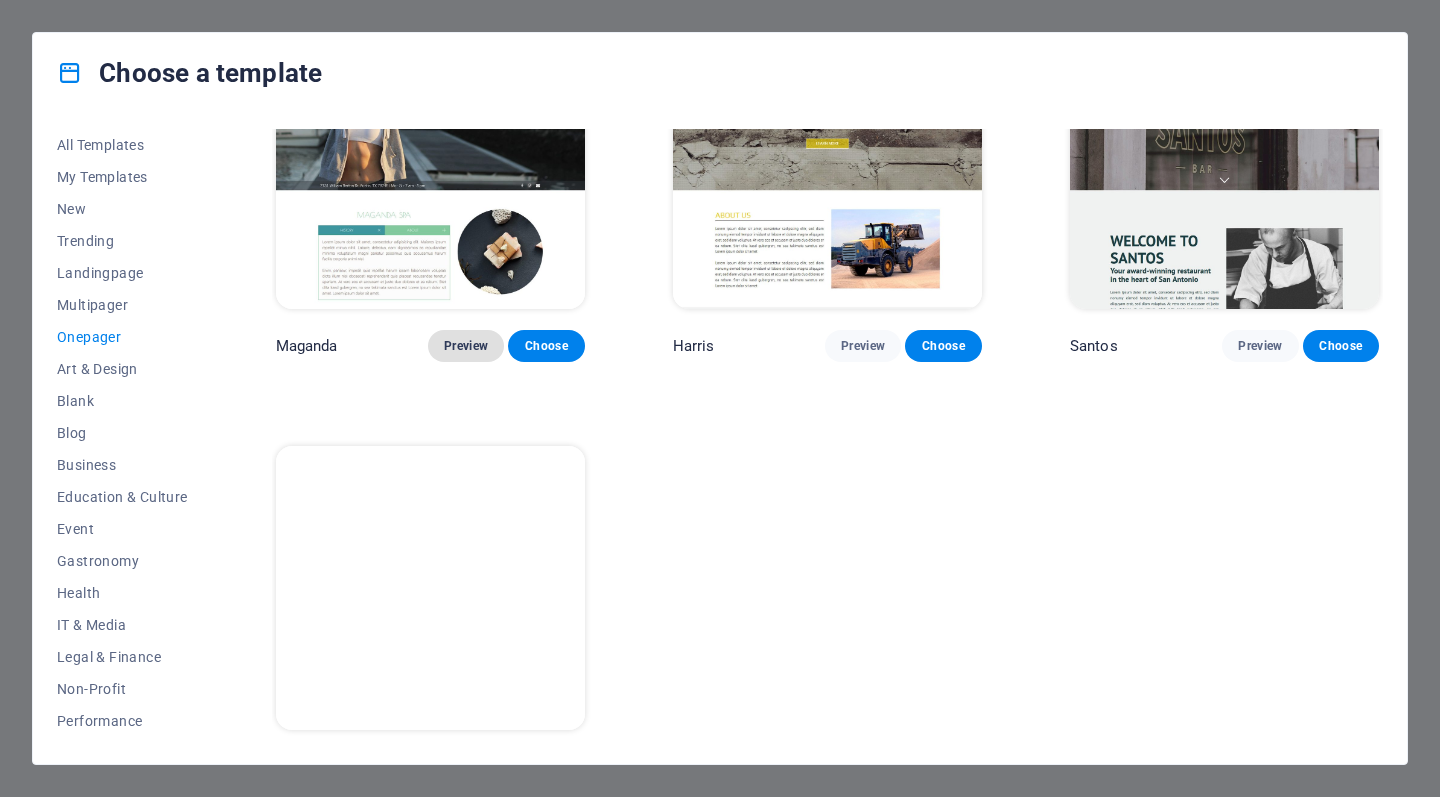 click on "Preview" at bounding box center (466, 346) 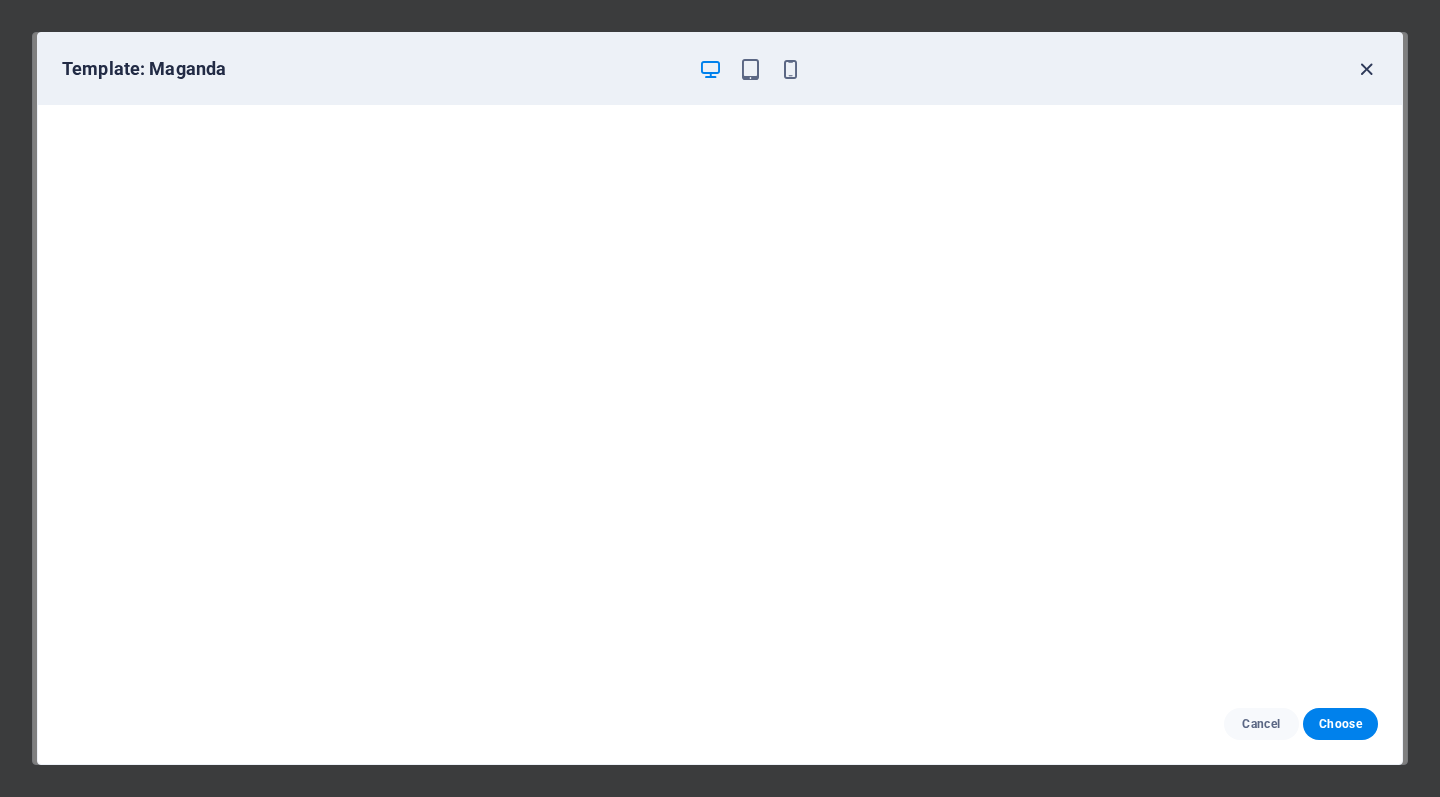 click at bounding box center (1366, 69) 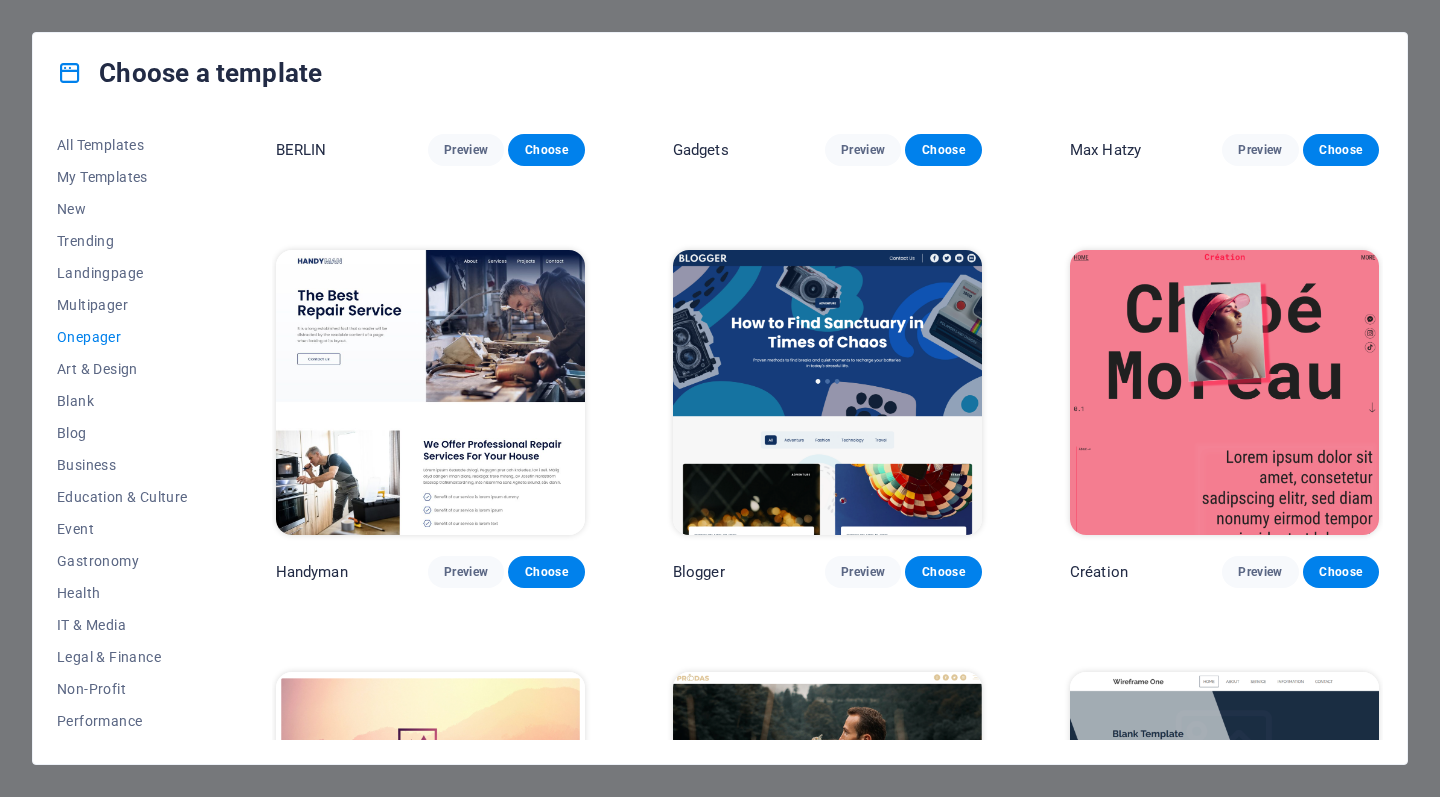 scroll, scrollTop: 2000, scrollLeft: 0, axis: vertical 